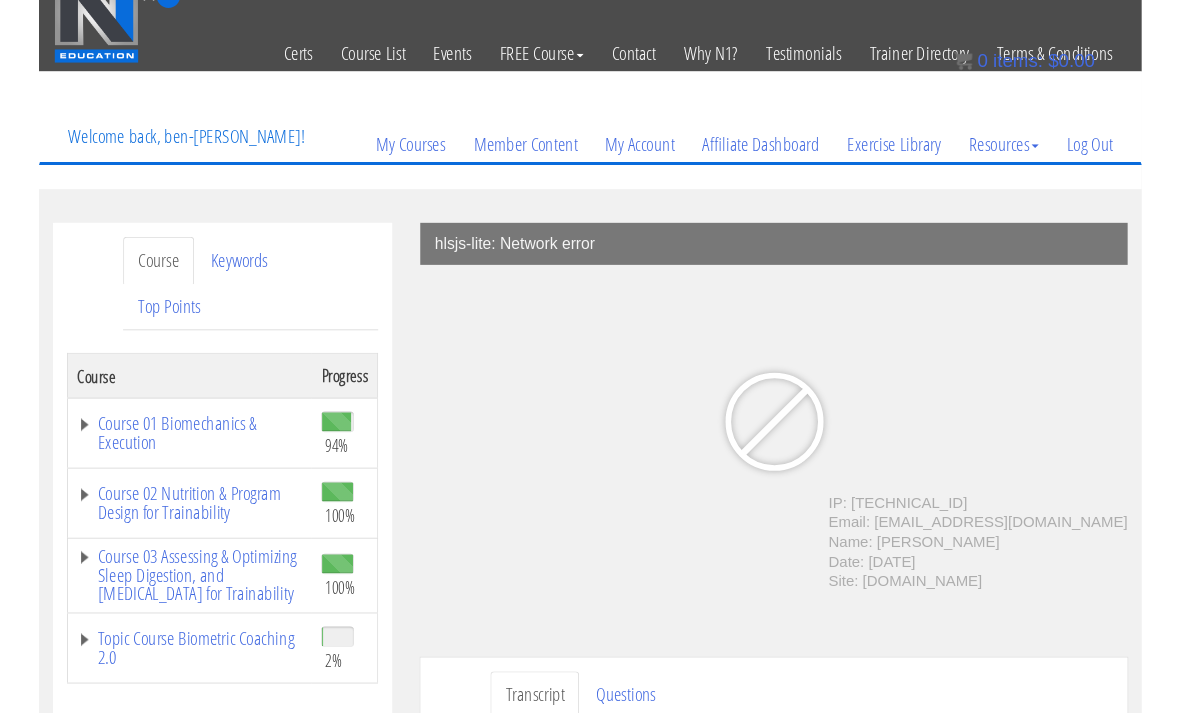 scroll, scrollTop: 134, scrollLeft: 0, axis: vertical 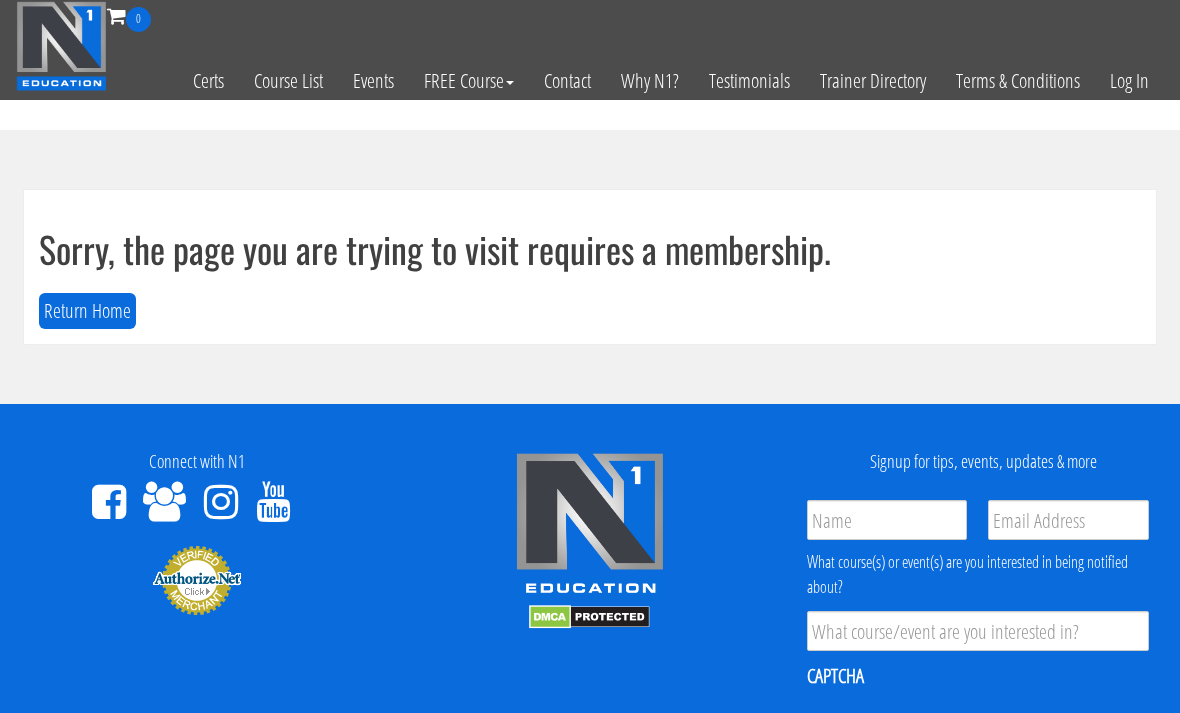 click on "Log In" at bounding box center [1129, 81] 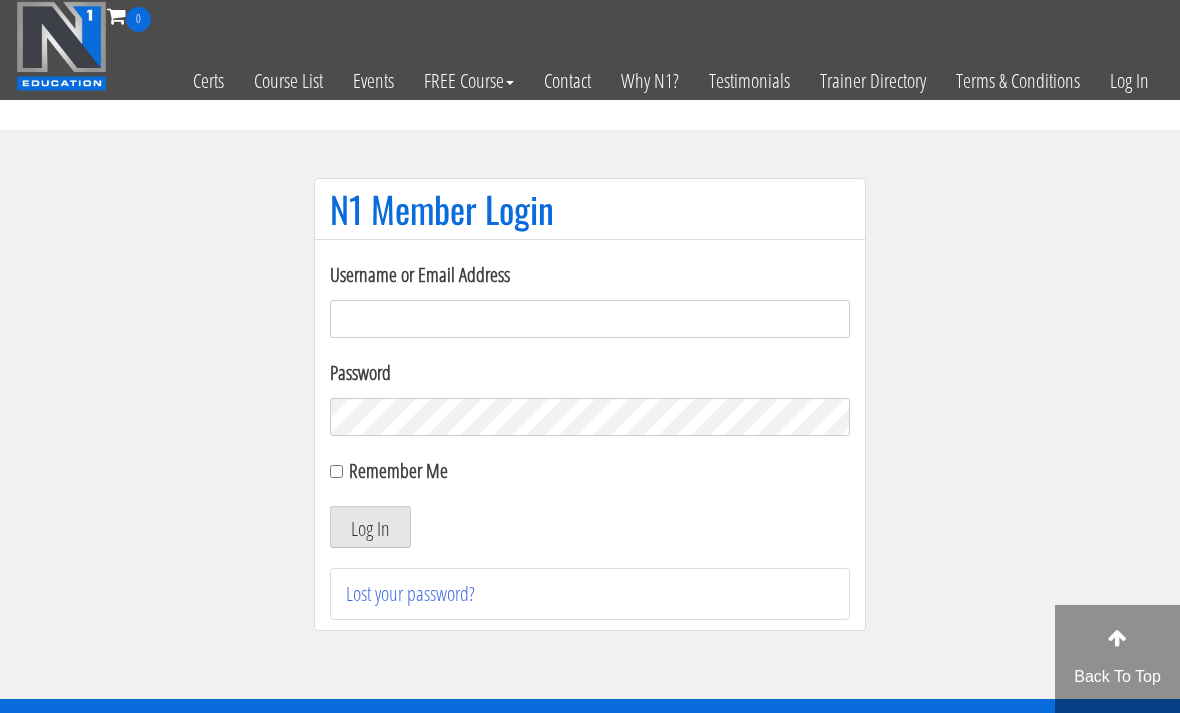 scroll, scrollTop: 0, scrollLeft: 0, axis: both 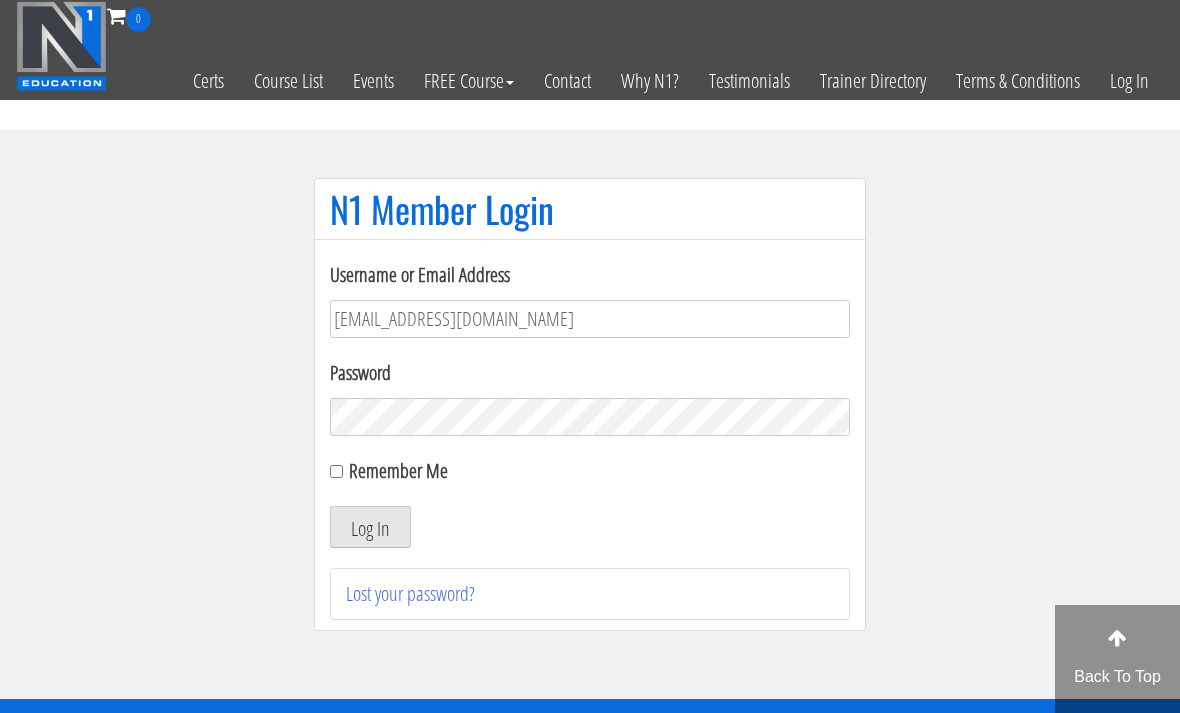 click on "Log In" at bounding box center [370, 527] 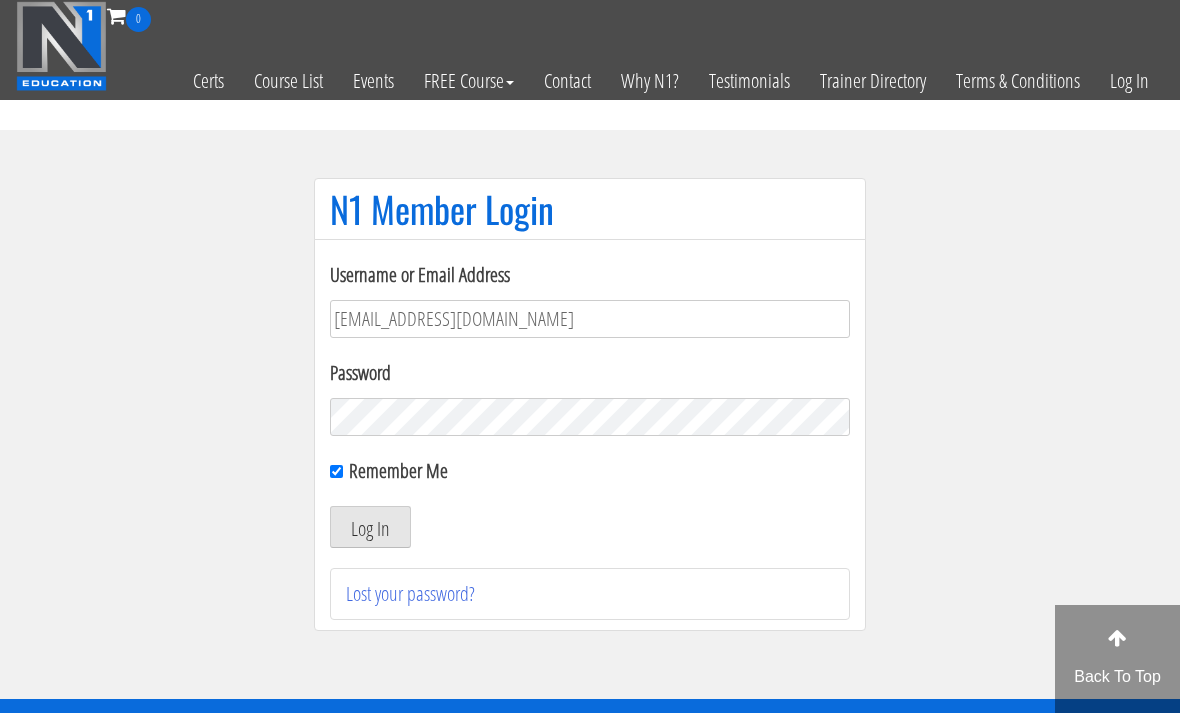 click on "Remember Me" at bounding box center (398, 470) 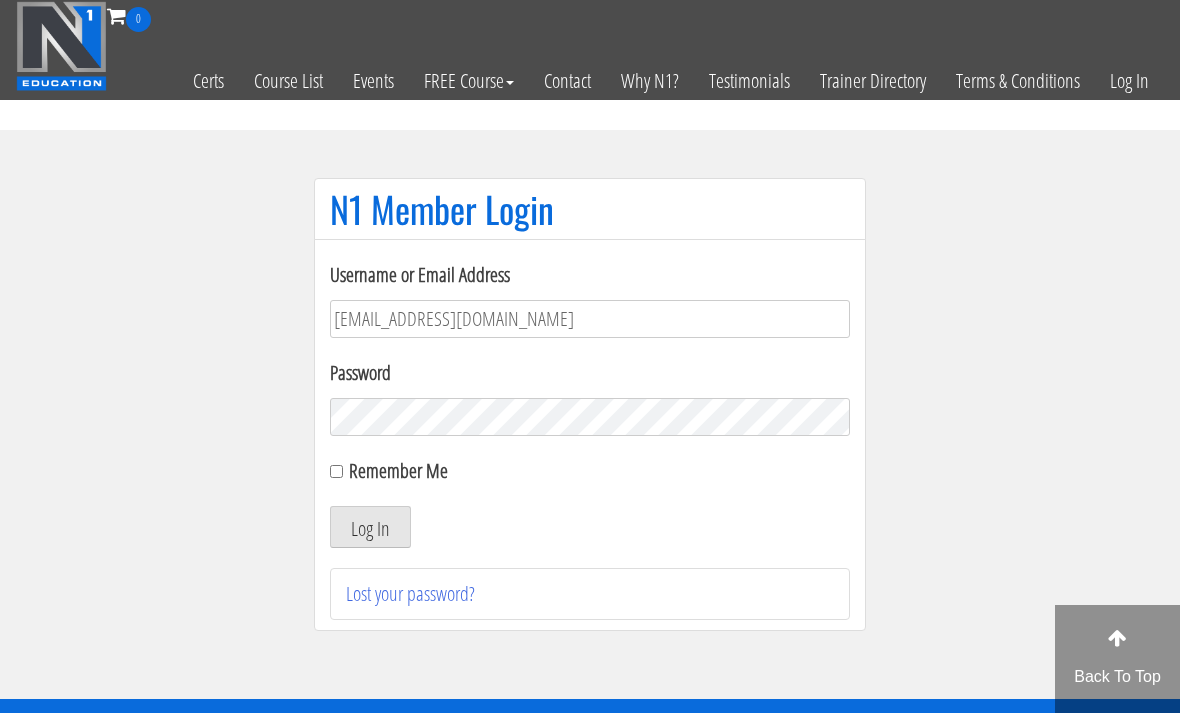 click on "Remember Me" at bounding box center (398, 470) 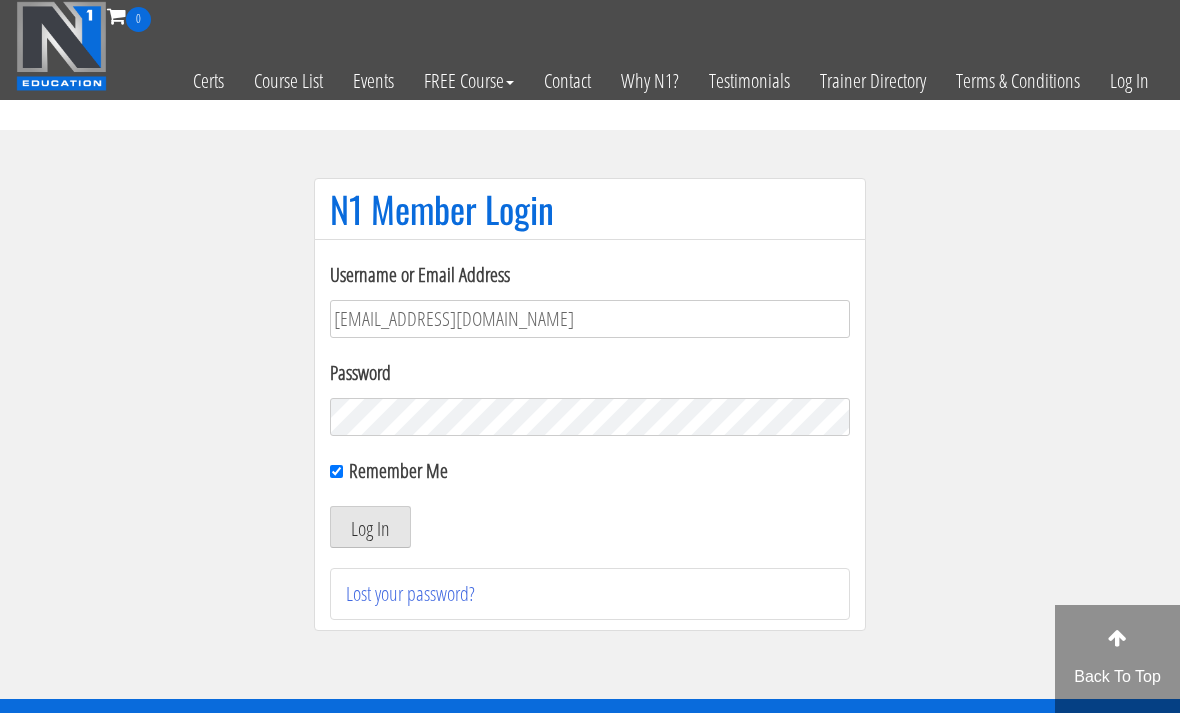 click on "Remember Me" at bounding box center [336, 471] 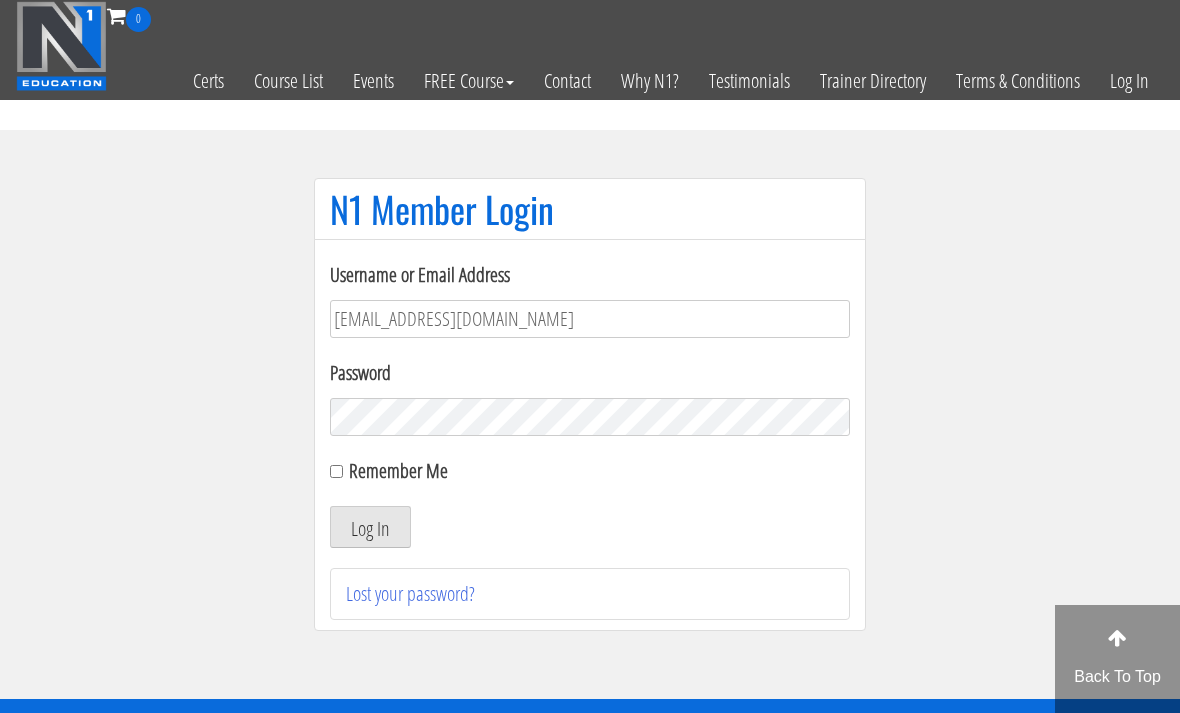 click on "Remember Me" at bounding box center [336, 471] 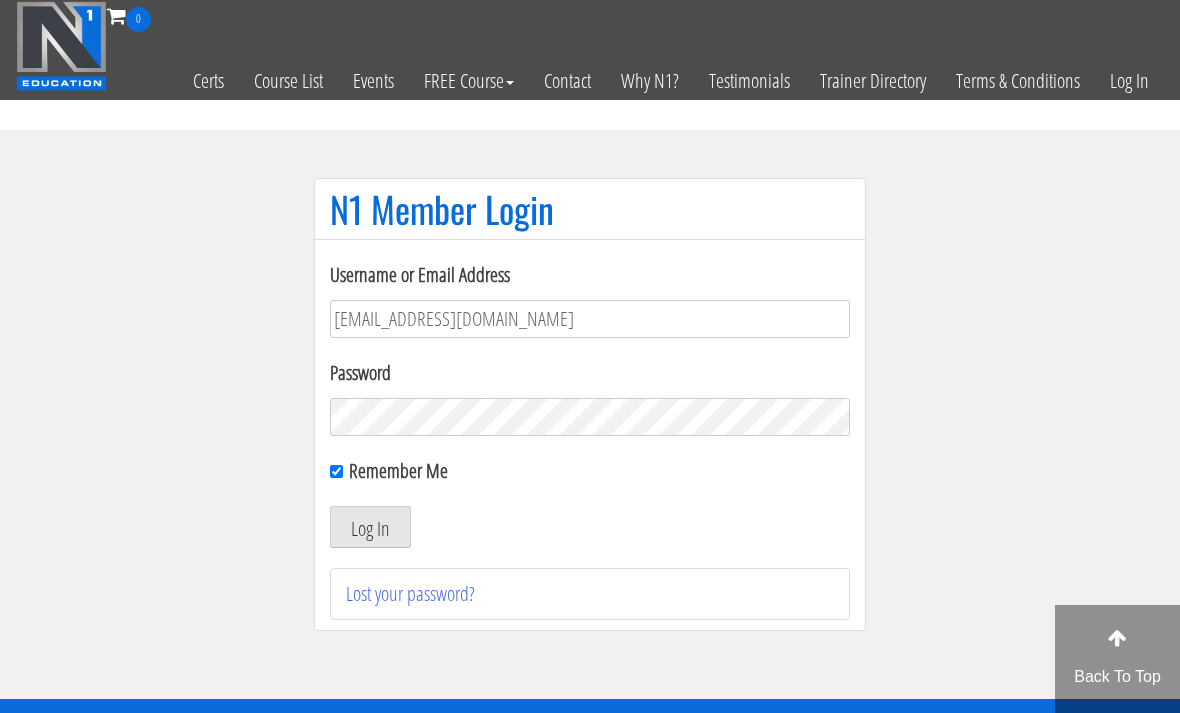click on "Remember Me" at bounding box center [336, 471] 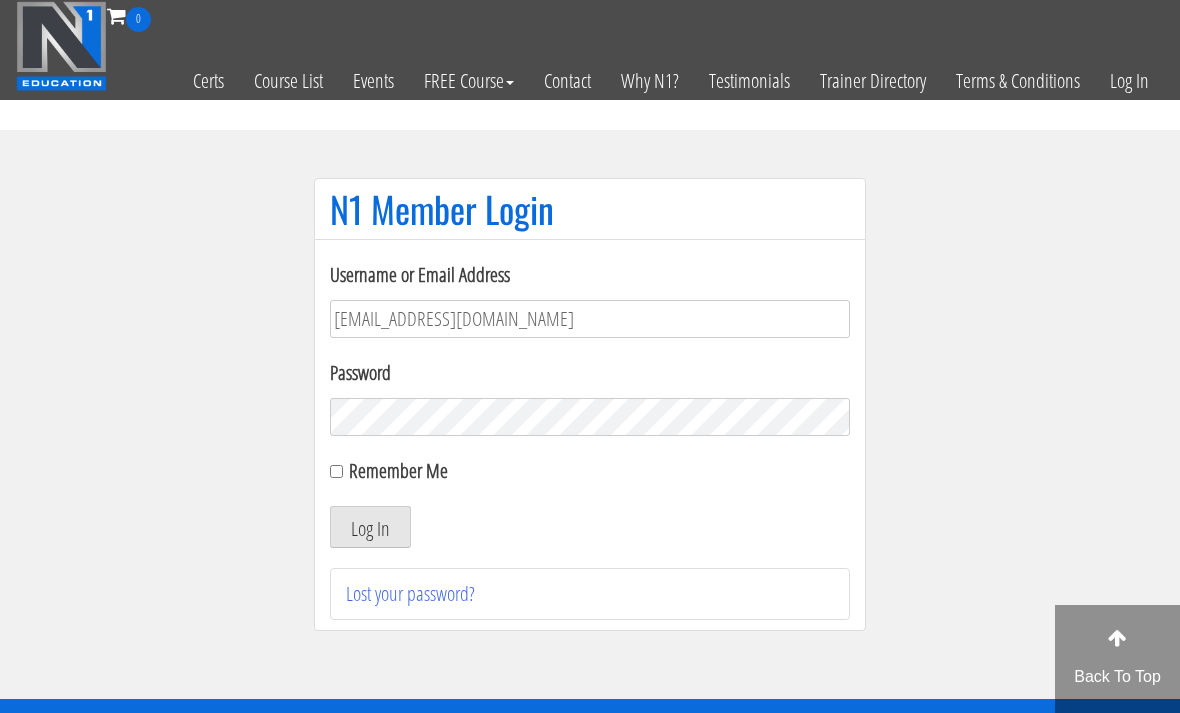 click on "Remember Me" at bounding box center (336, 471) 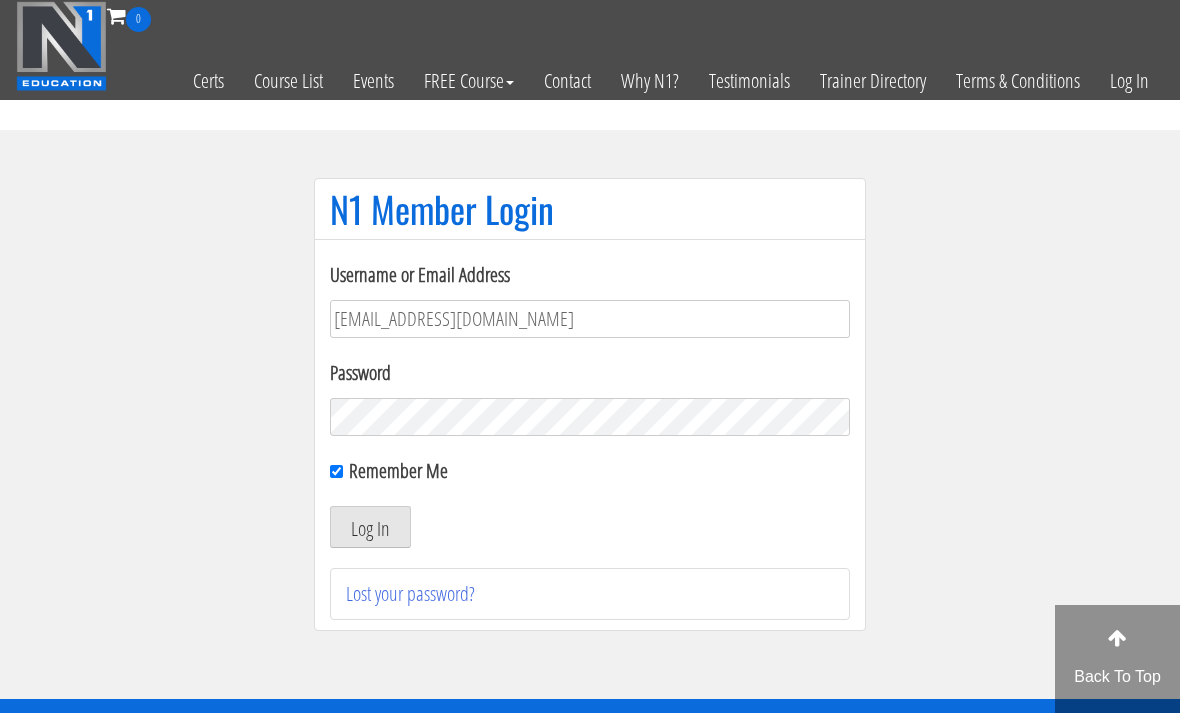 click on "Log In" at bounding box center (370, 527) 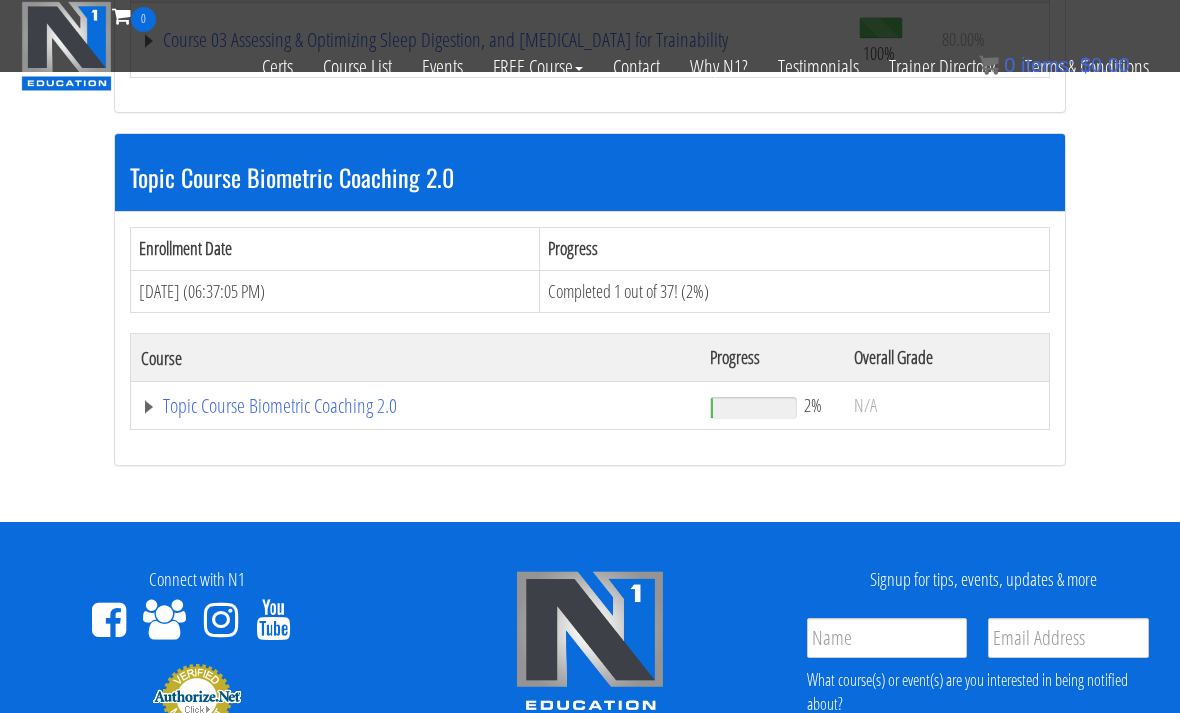 scroll, scrollTop: 1272, scrollLeft: 0, axis: vertical 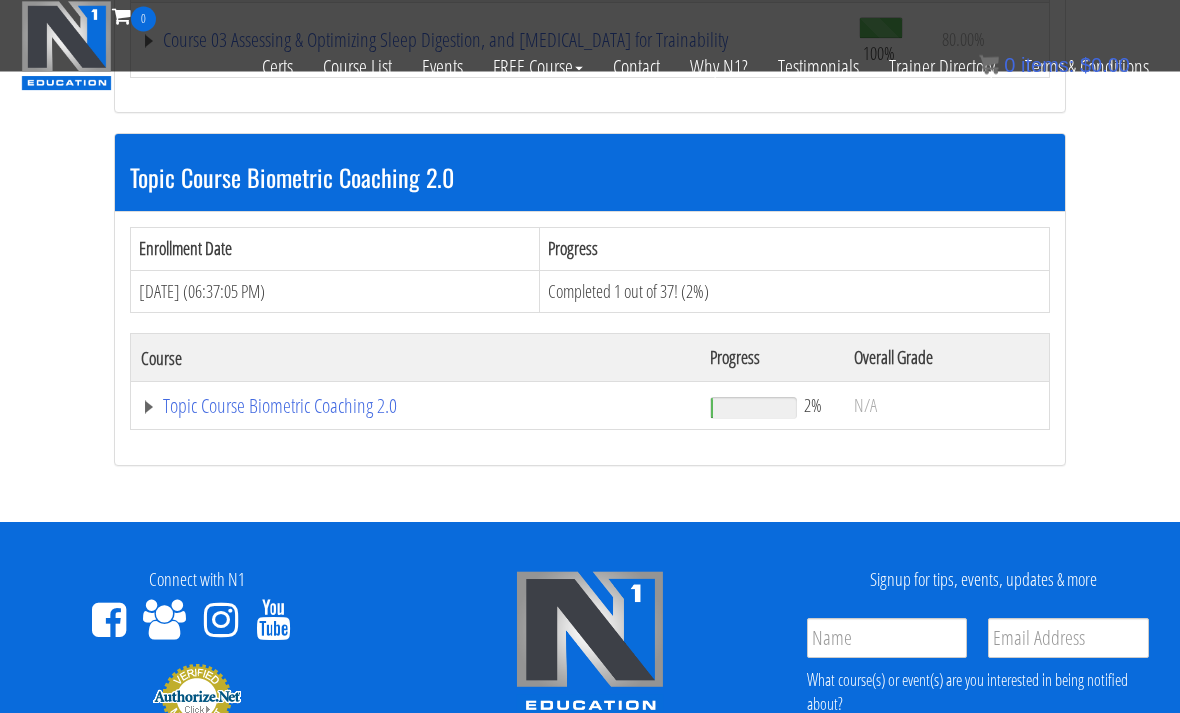 click on "Topic Course Biometric Coaching 2.0" at bounding box center [417, -704] 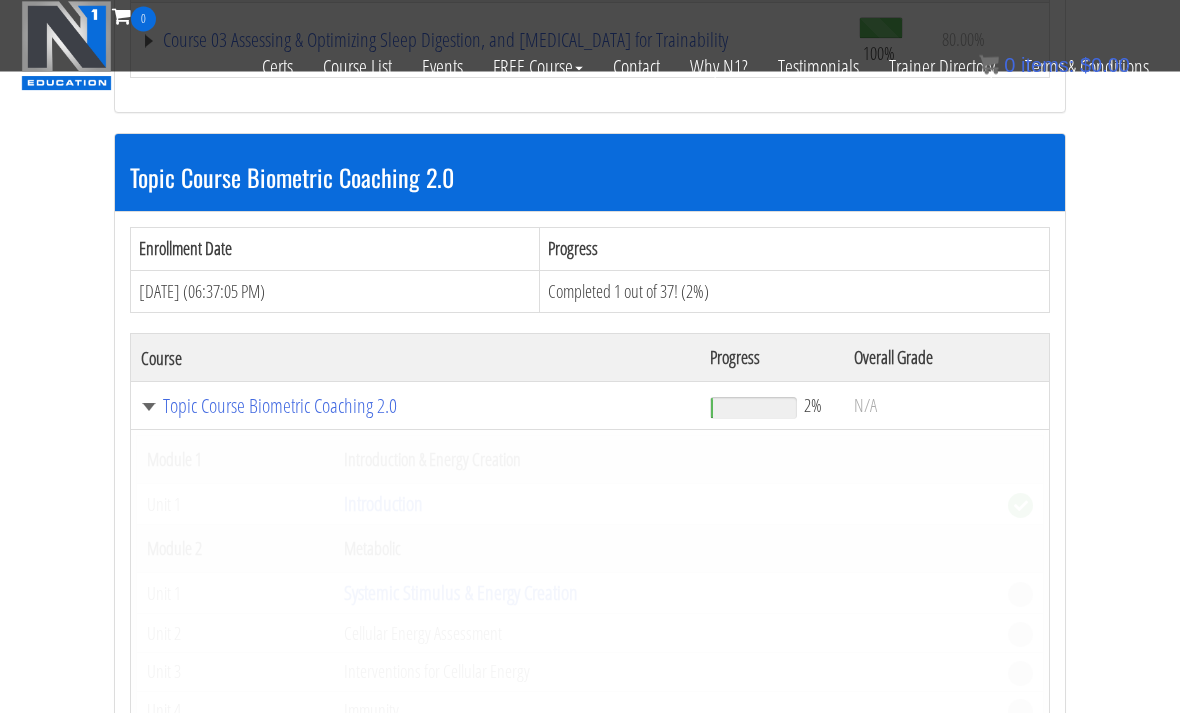scroll, scrollTop: 1273, scrollLeft: 0, axis: vertical 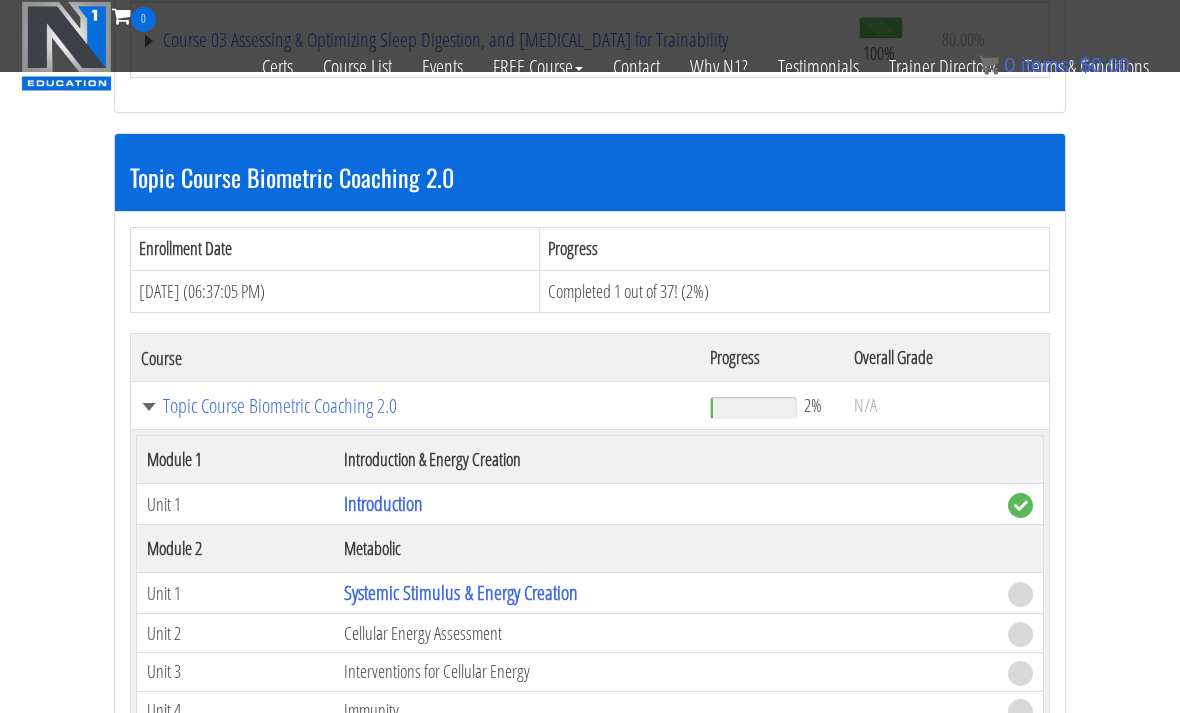 click on "Systemic Stimulus & Energy Creation" at bounding box center [461, 592] 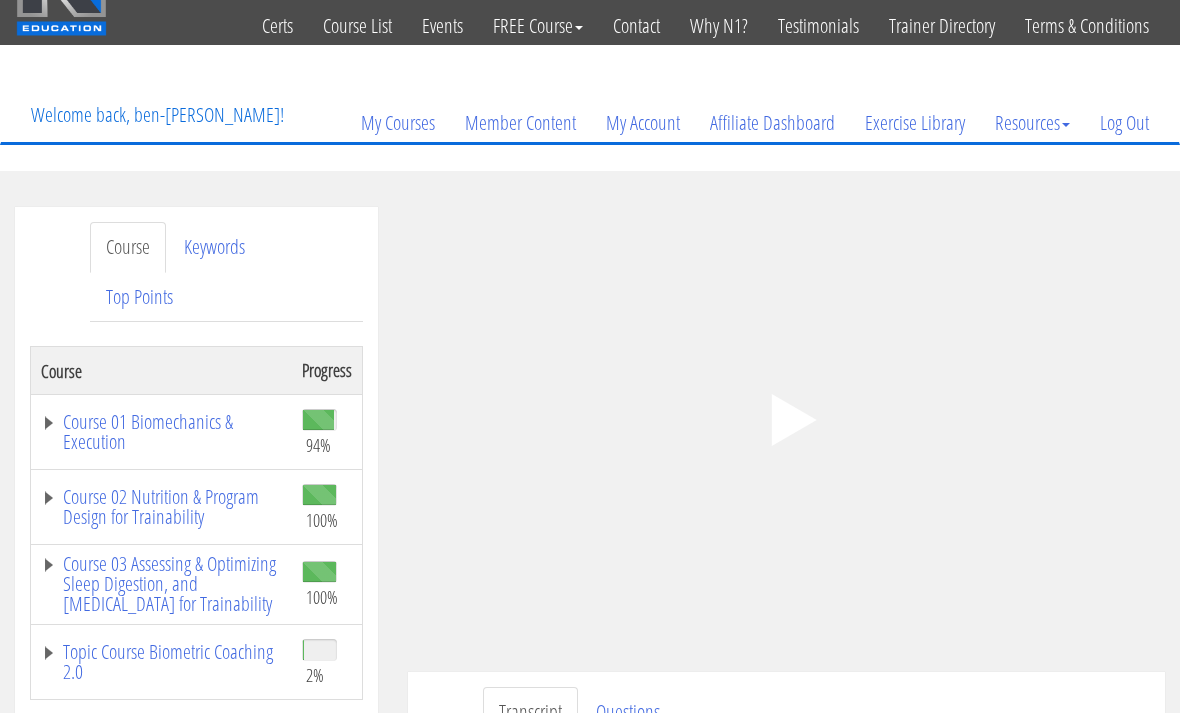 scroll, scrollTop: 47, scrollLeft: 0, axis: vertical 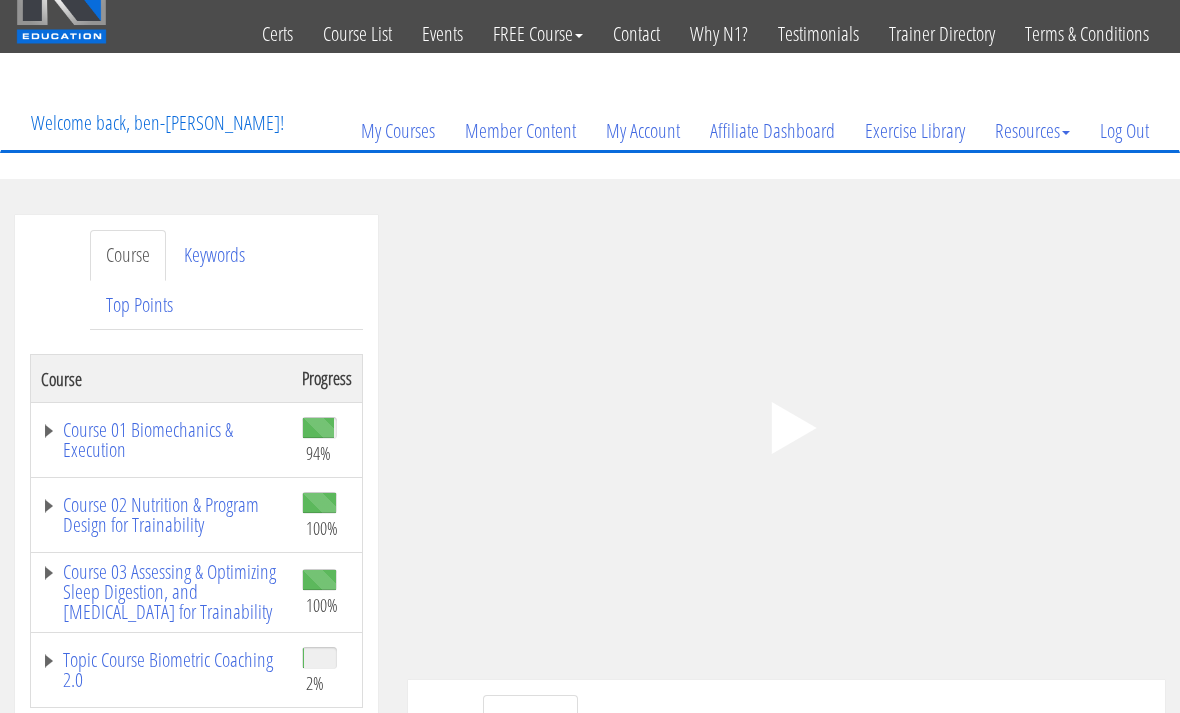 click on ".fp-color-play{opacity:0.65;}.controlbutton{fill:#fff;}" 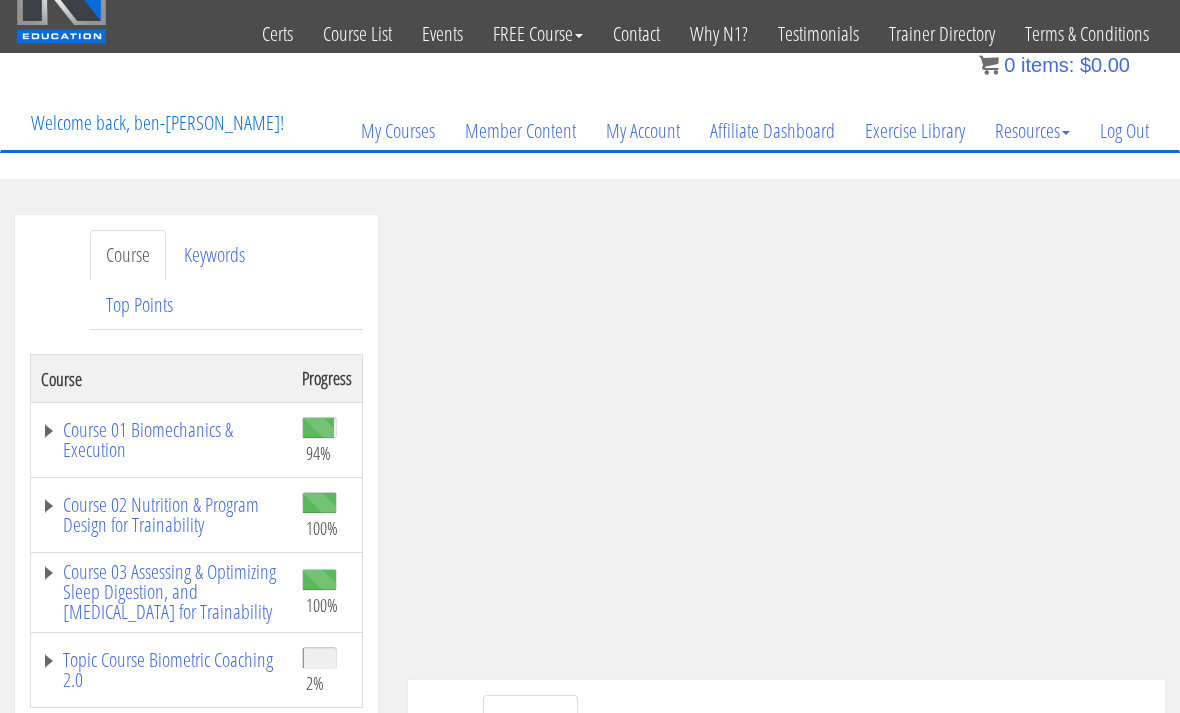 scroll, scrollTop: 4771, scrollLeft: 0, axis: vertical 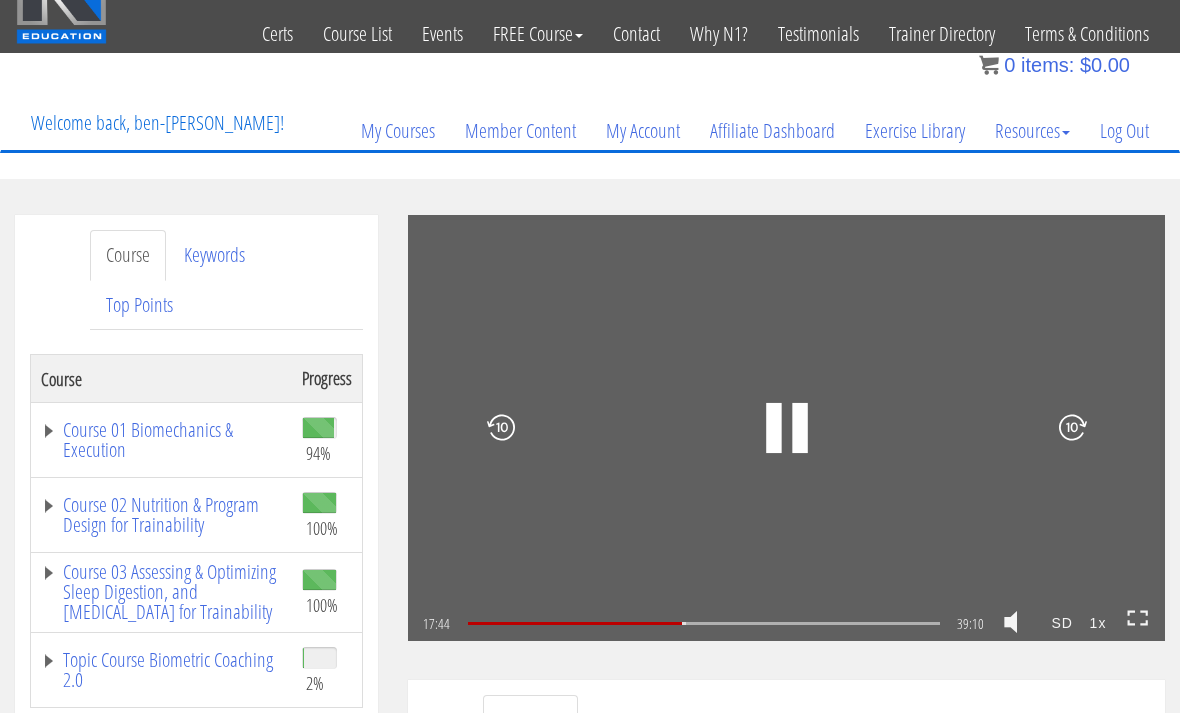 click on "1x" at bounding box center (1098, 624) 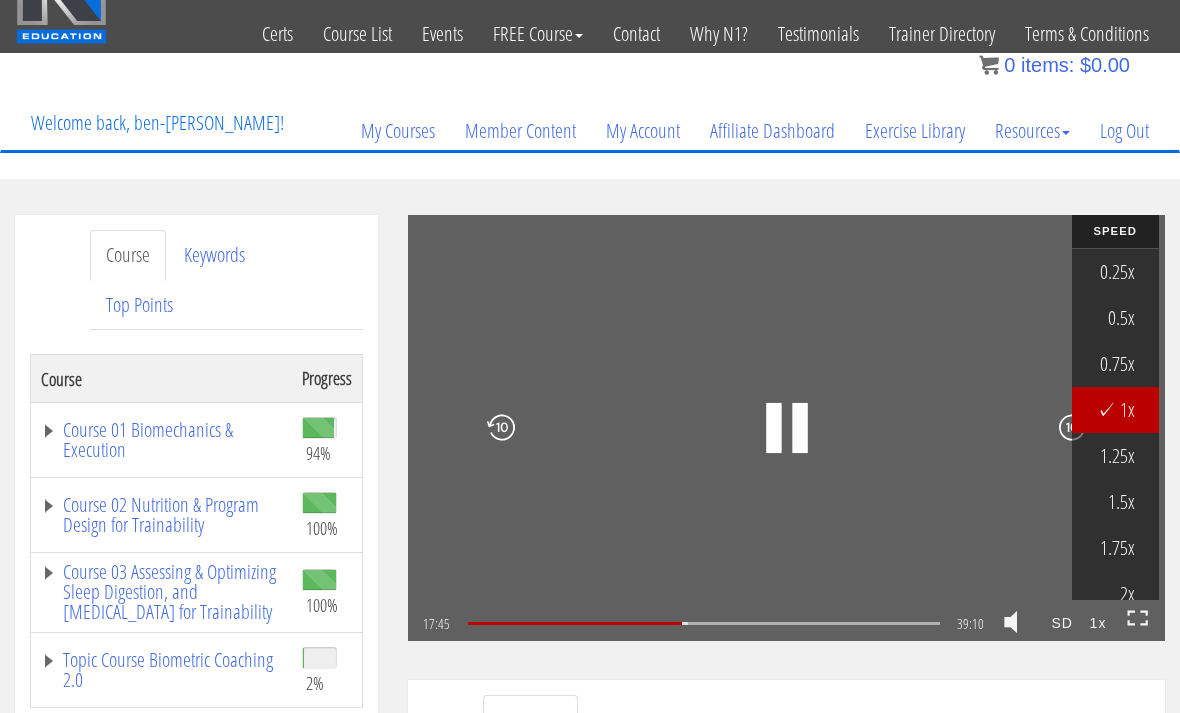 scroll, scrollTop: 4802, scrollLeft: 0, axis: vertical 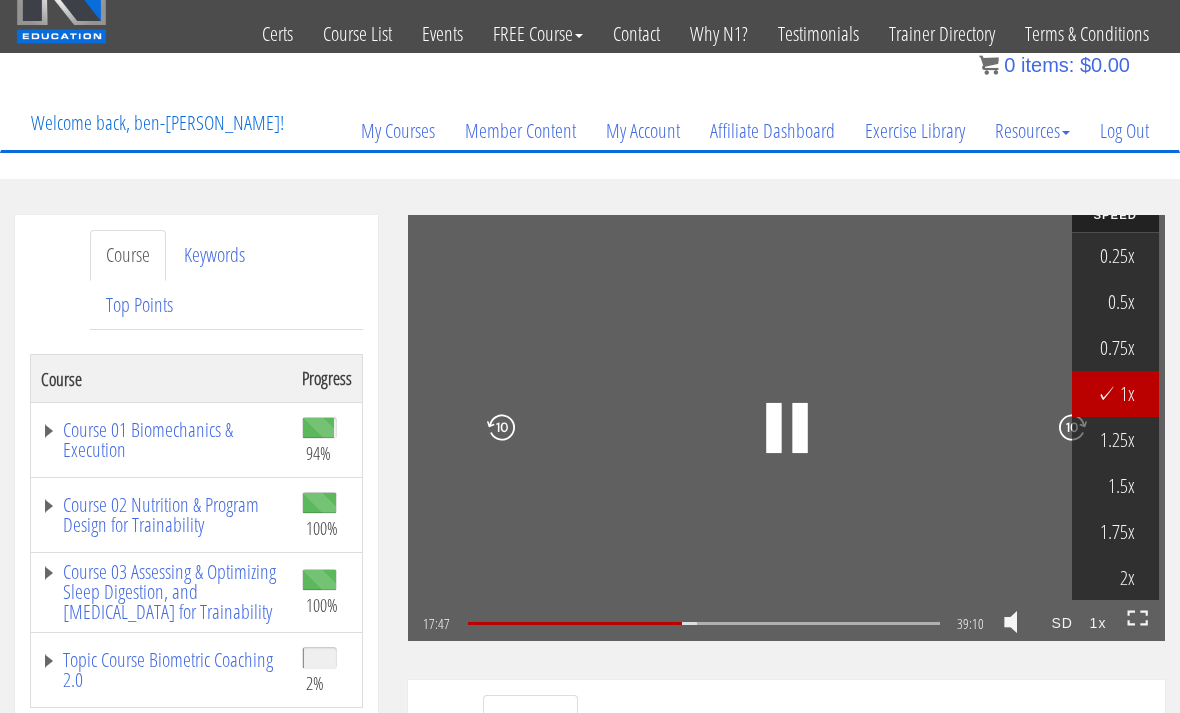 click on "2x" at bounding box center [1115, 578] 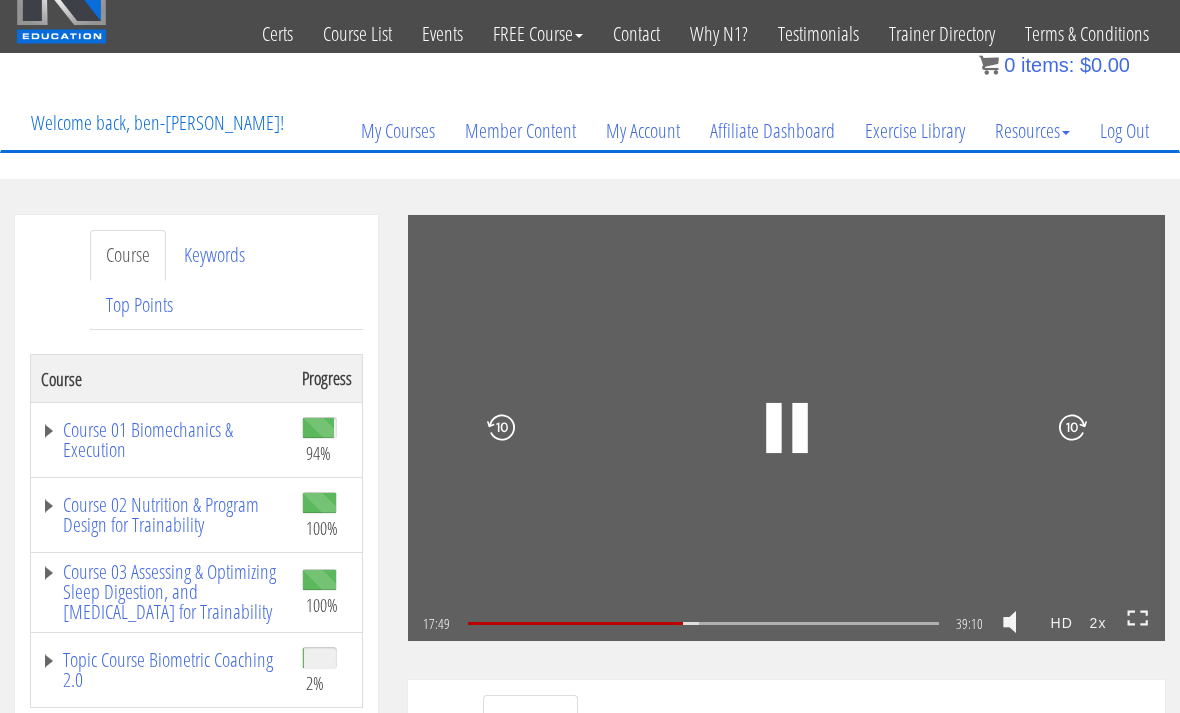 click on "2x
.a{fill:#000;opacity:0.65;}.b{fill:#fff;opacity:1.0;}
.fp-color-play{opacity:0.65;}.controlbutton{fill:#fff;}
.fp-color-play{opacity:0.65;}.controlbutton{fill:#fff;}
.controlbuttonbg{opacity:0.65;}.controlbutton{fill:#fff;}
.fp-color-play{opacity:0.65;}.rect{fill:#fff;}
.fp-color-play{opacity:0.65;}.rect{fill:#fff;}
.fp-color-play{opacity:0.65;}.rect{fill:#fff;}
.fp-color-play{opacity:0.65;}.rect{fill:#fff;}
17:49                                                                        39:10              21:21                                                                                                                                                                                 CC" at bounding box center (786, 428) 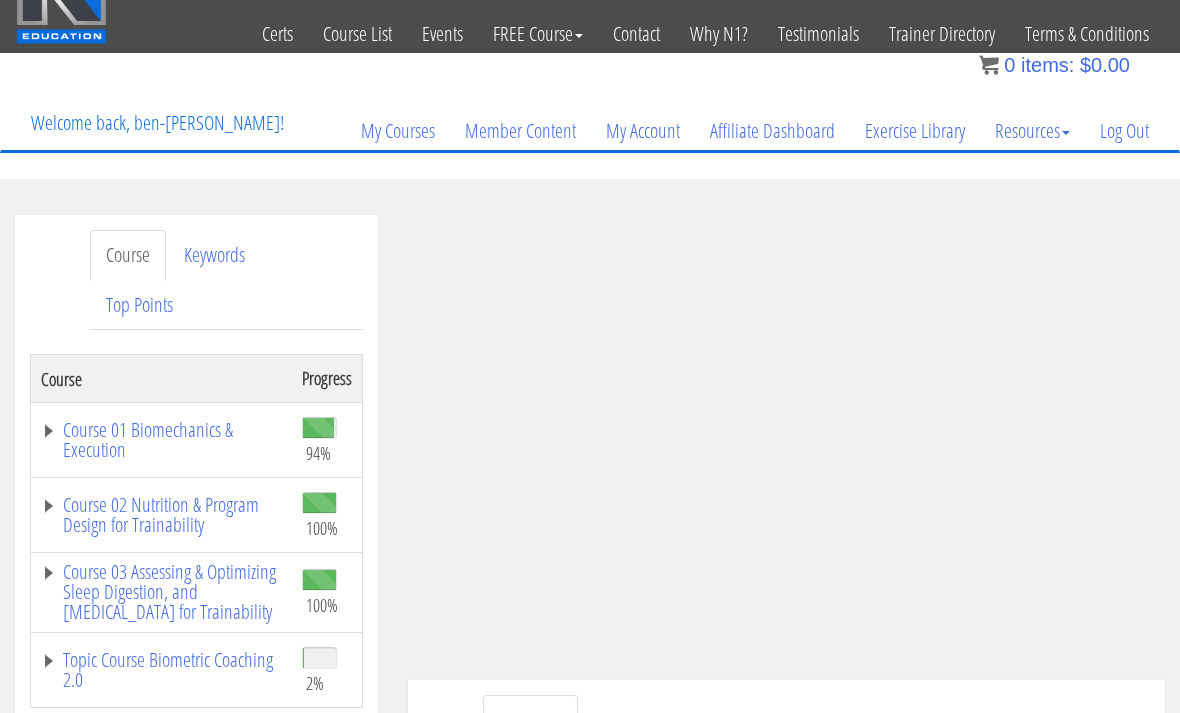 click at bounding box center (1059, 428) 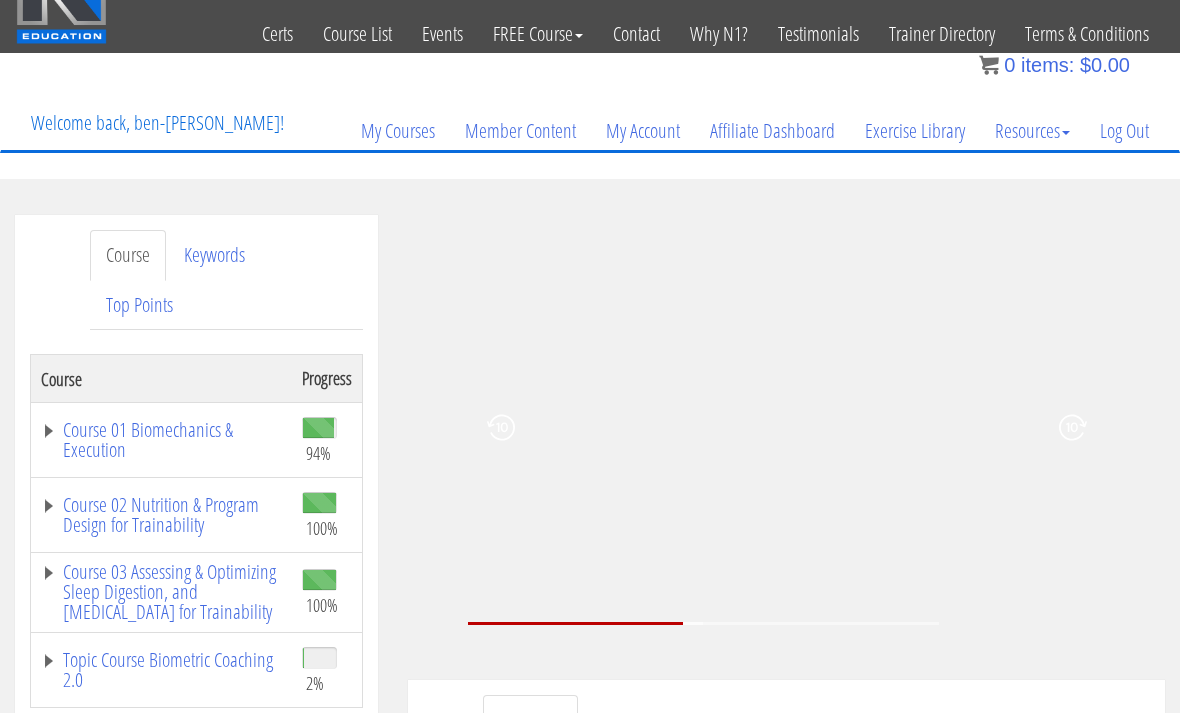 scroll, scrollTop: 4833, scrollLeft: 0, axis: vertical 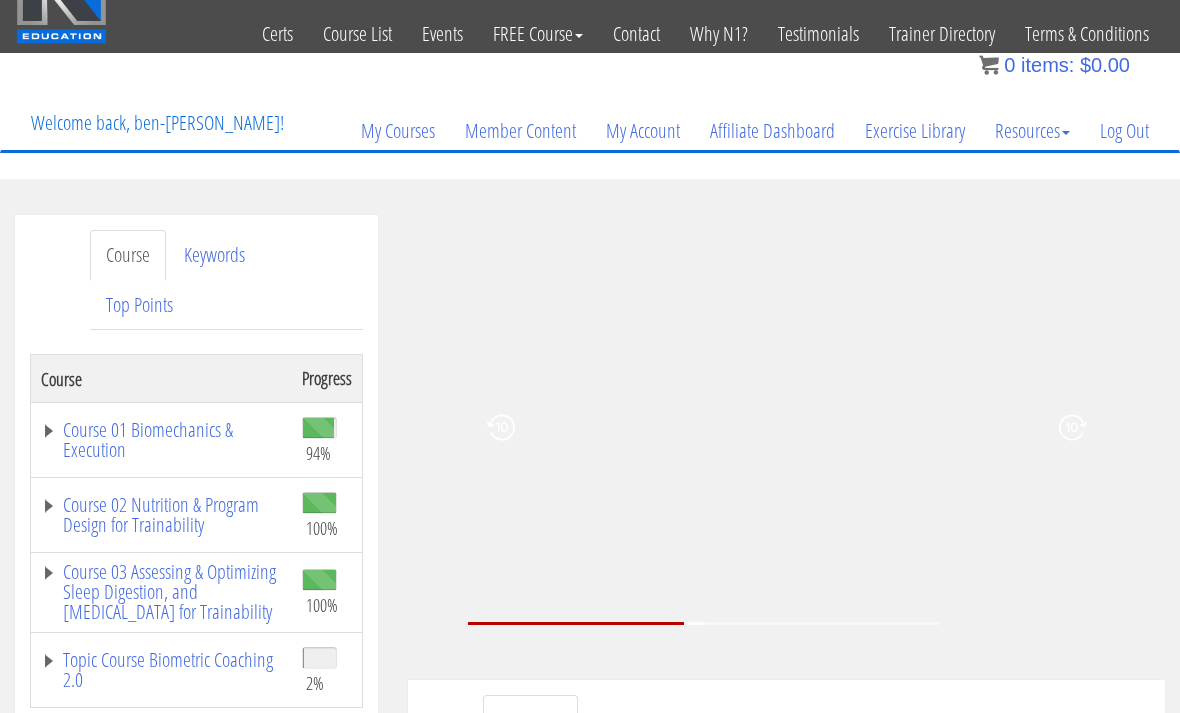 click at bounding box center [1059, 428] 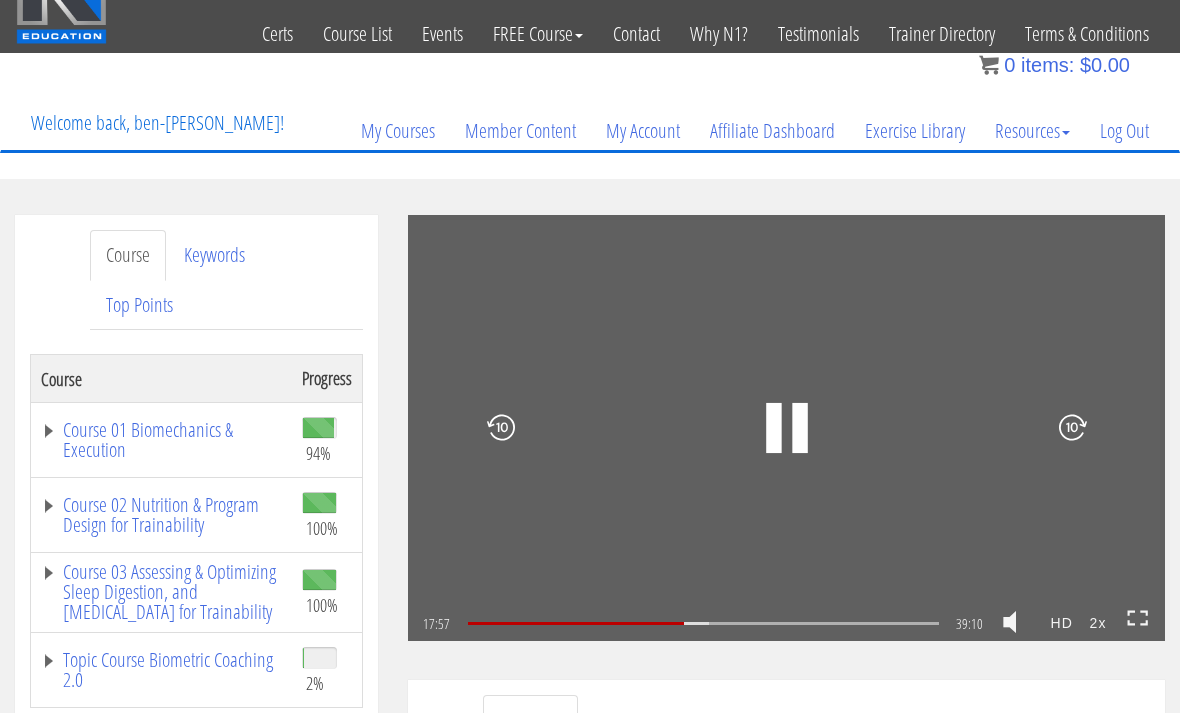 click 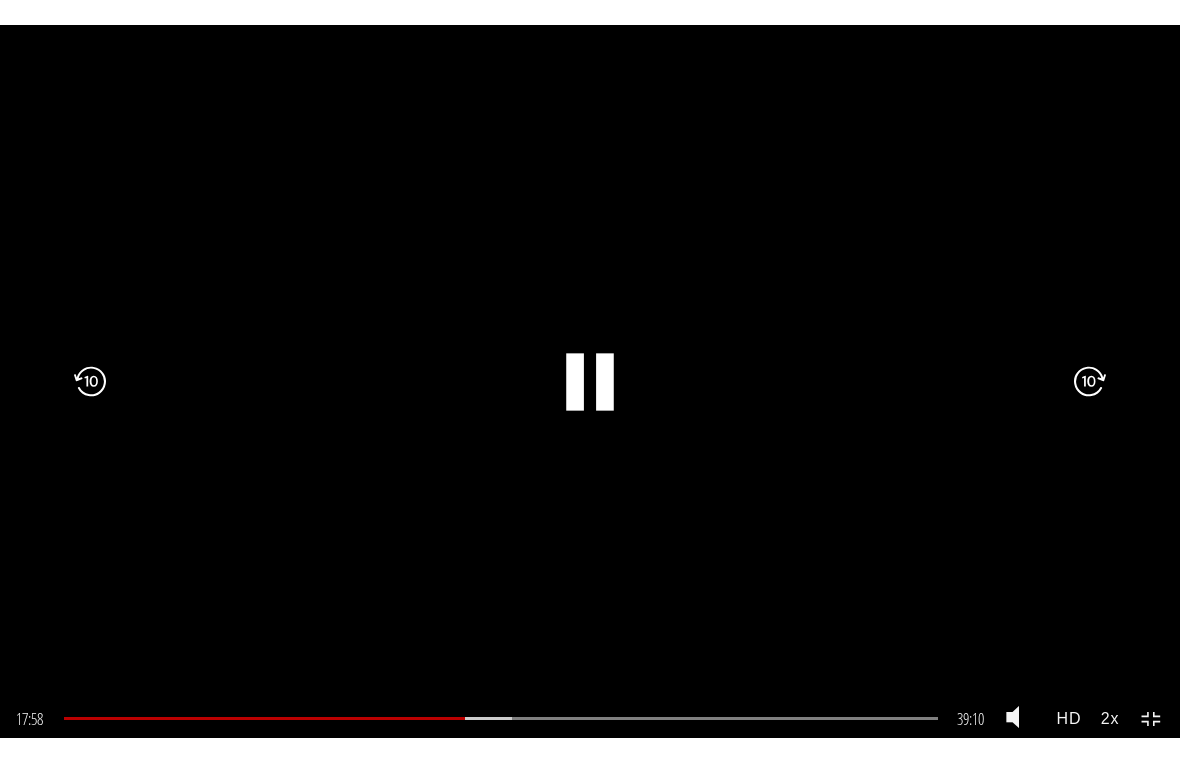 scroll, scrollTop: 24, scrollLeft: 0, axis: vertical 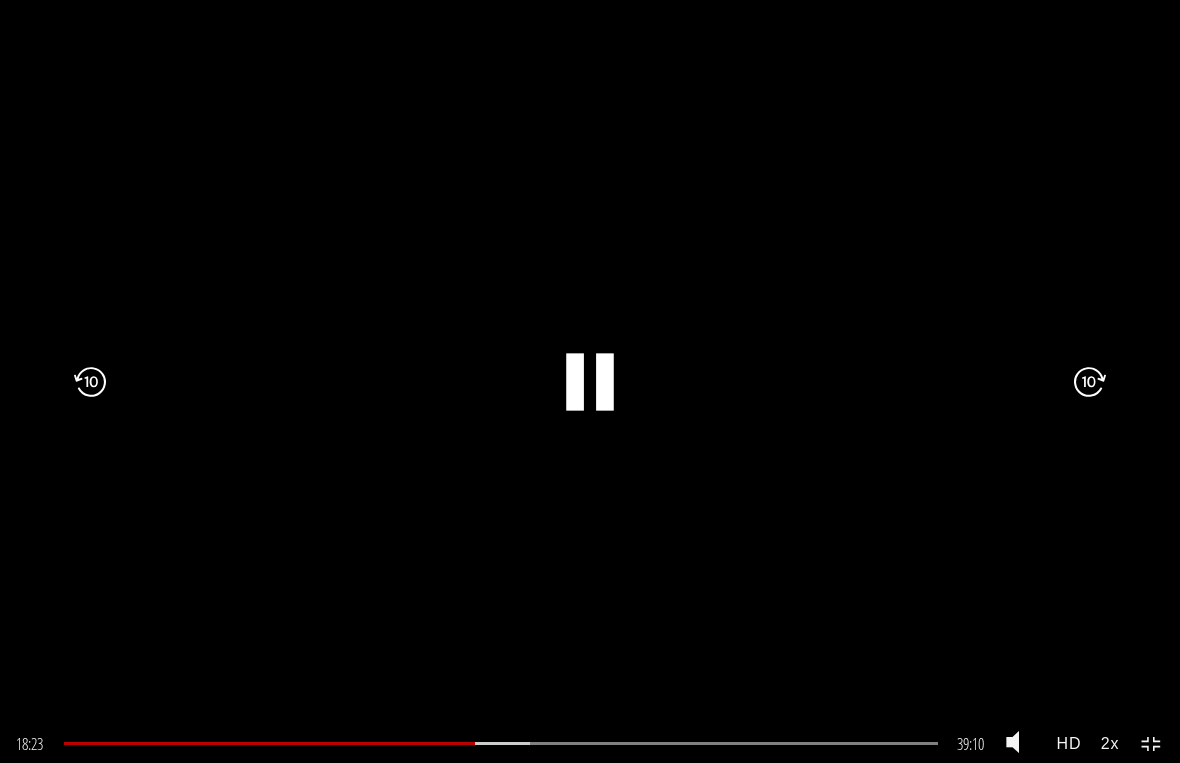click 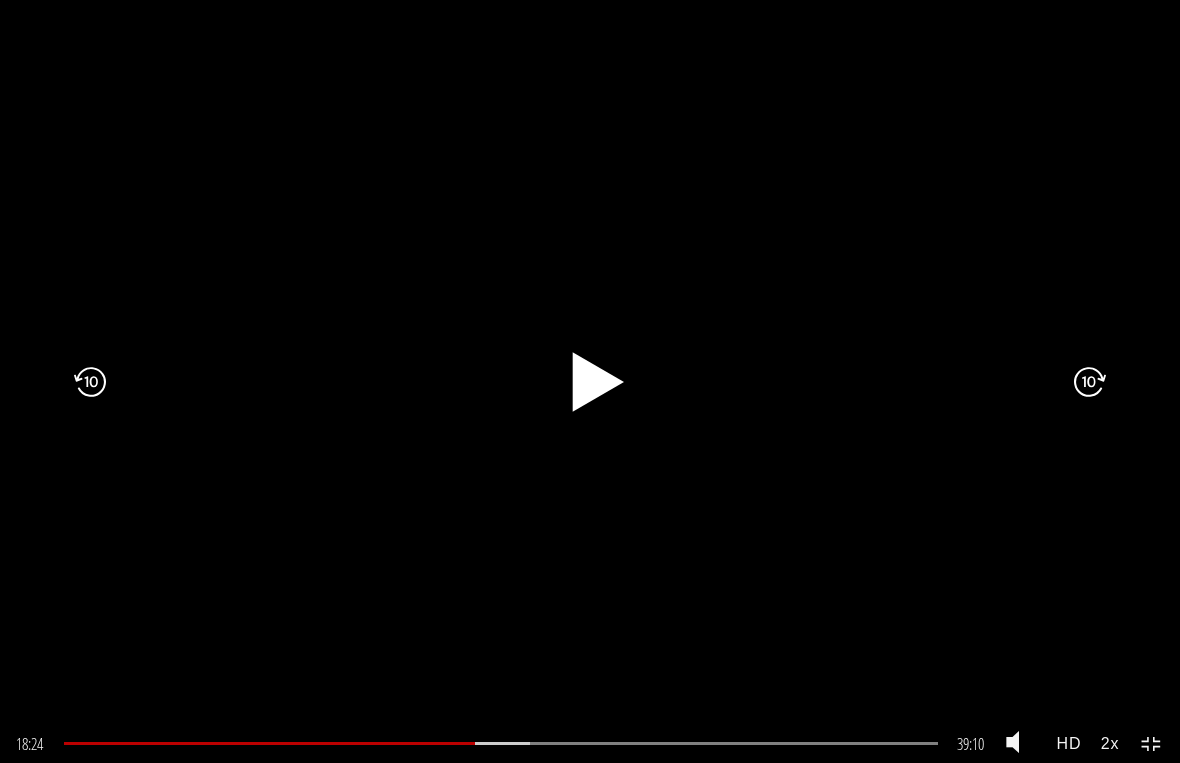 click on "2x
.a{fill:#000;opacity:0.65;}.b{fill:#fff;opacity:1.0;}
.fp-color-play{opacity:0.65;}.controlbutton{fill:#fff;}
.fp-color-play{opacity:0.65;}.controlbutton{fill:#fff;}
.controlbuttonbg{opacity:0.65;}.controlbutton{fill:#fff;}
.fp-color-play{opacity:0.65;}.rect{fill:#fff;}
.fp-color-play{opacity:0.65;}.rect{fill:#fff;}
.fp-color-play{opacity:0.65;}.rect{fill:#fff;}
.fp-color-play{opacity:0.65;}.rect{fill:#fff;}
18:24                                                                        39:10              20:47                                                                                                                                                                                 CC" at bounding box center [590, 381] 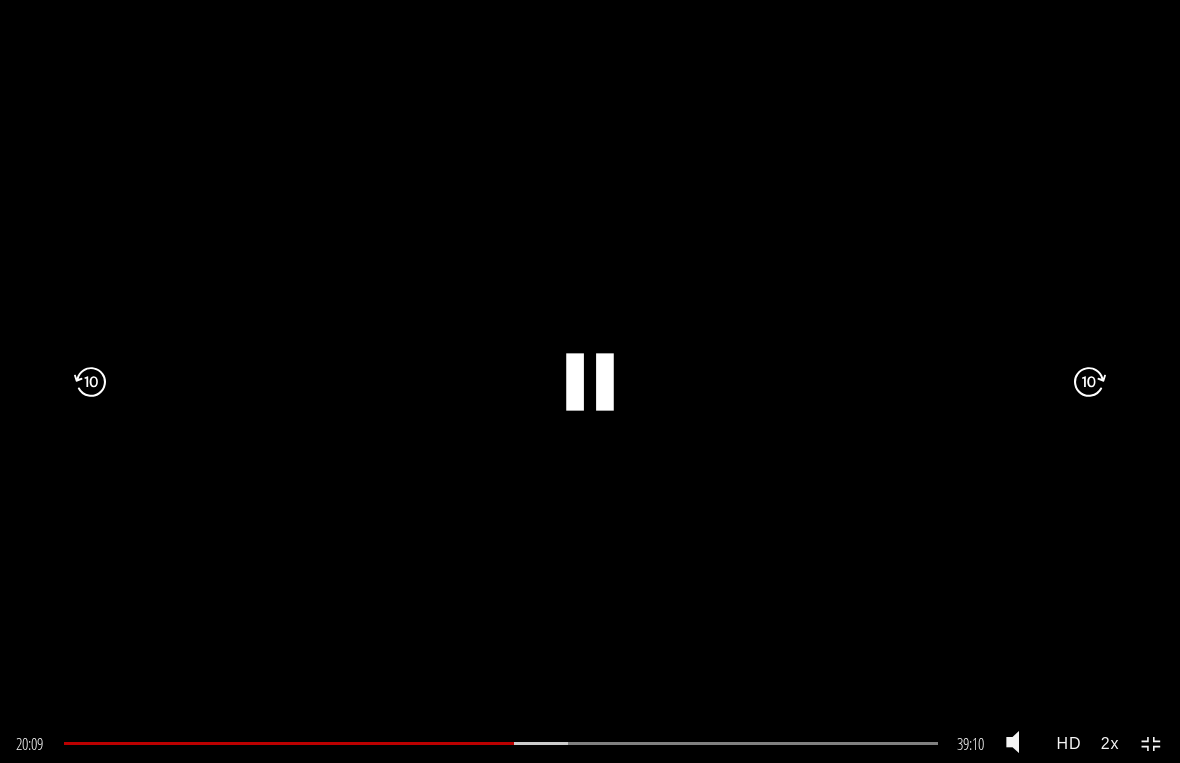 click 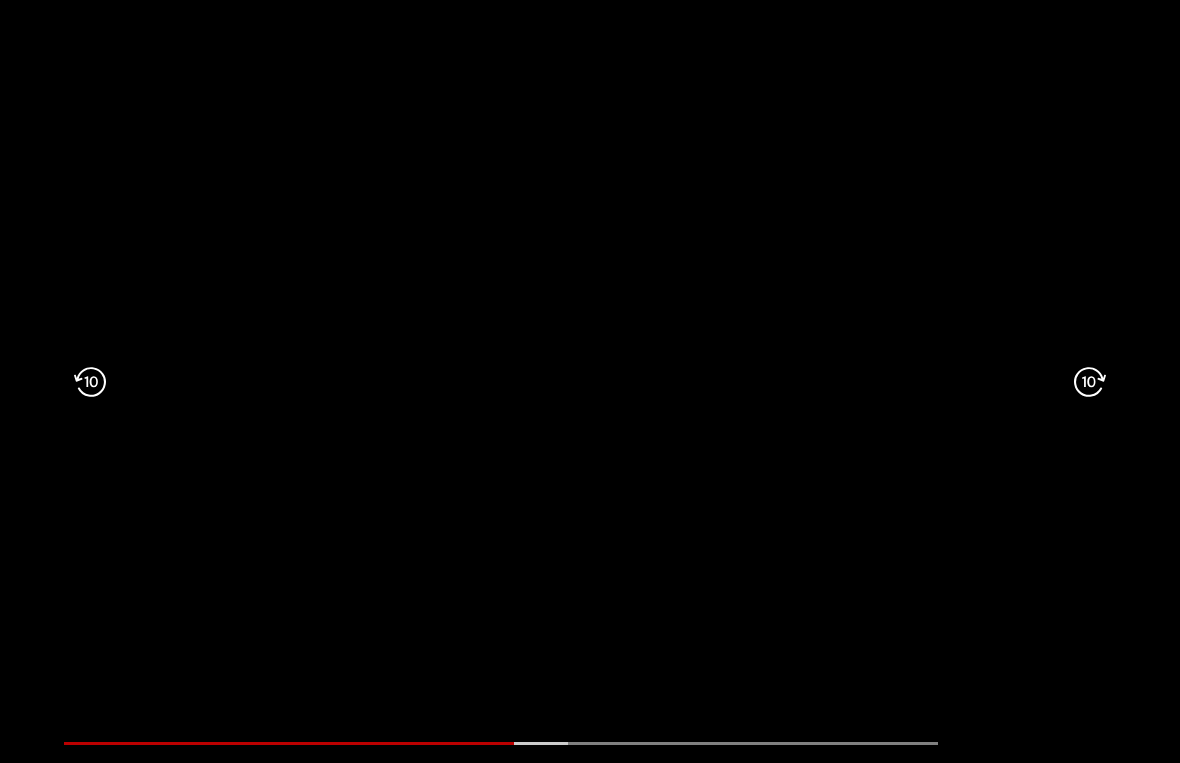 click 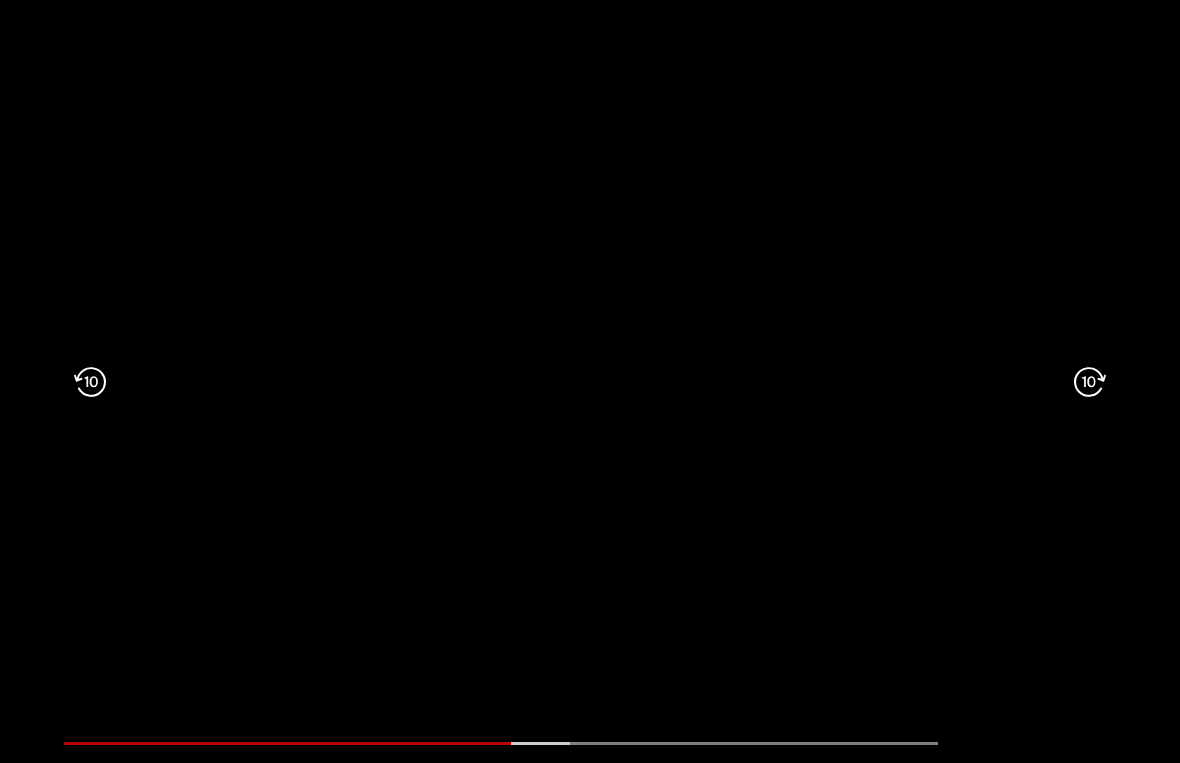 click 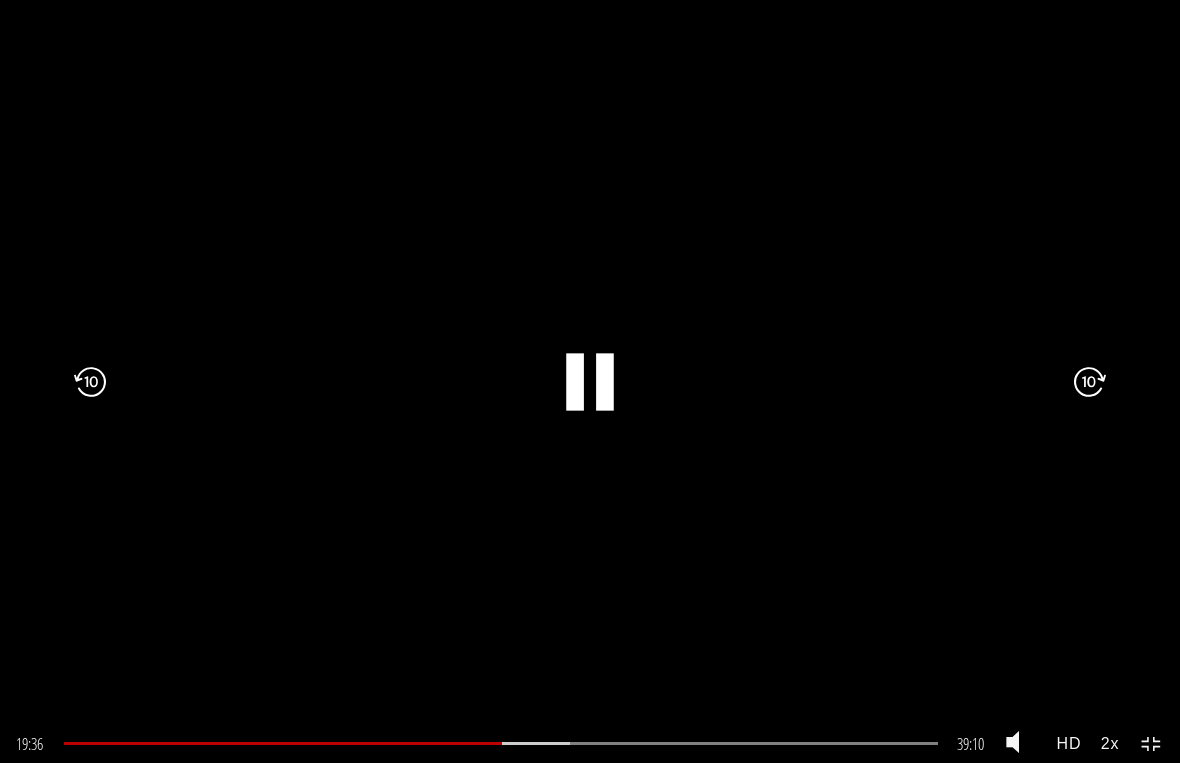 click on ".fp-color-play{opacity:0.65;}.rect{fill:#fff;}" 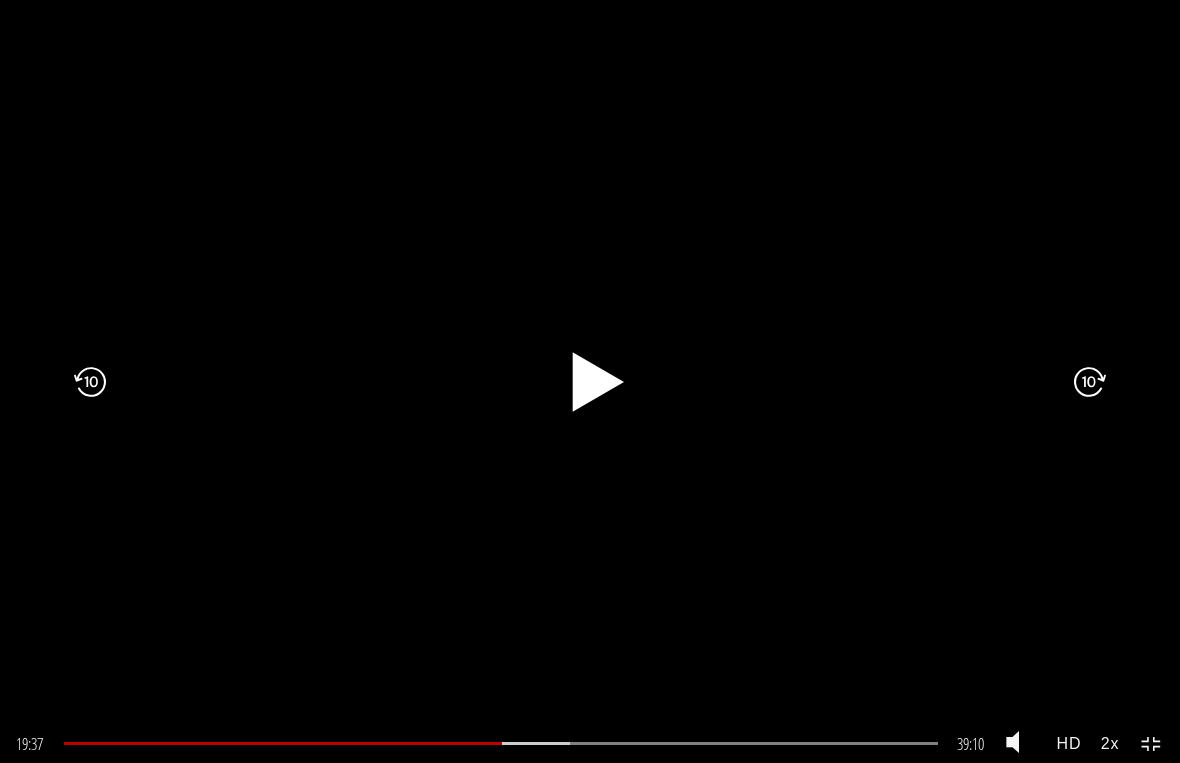 click 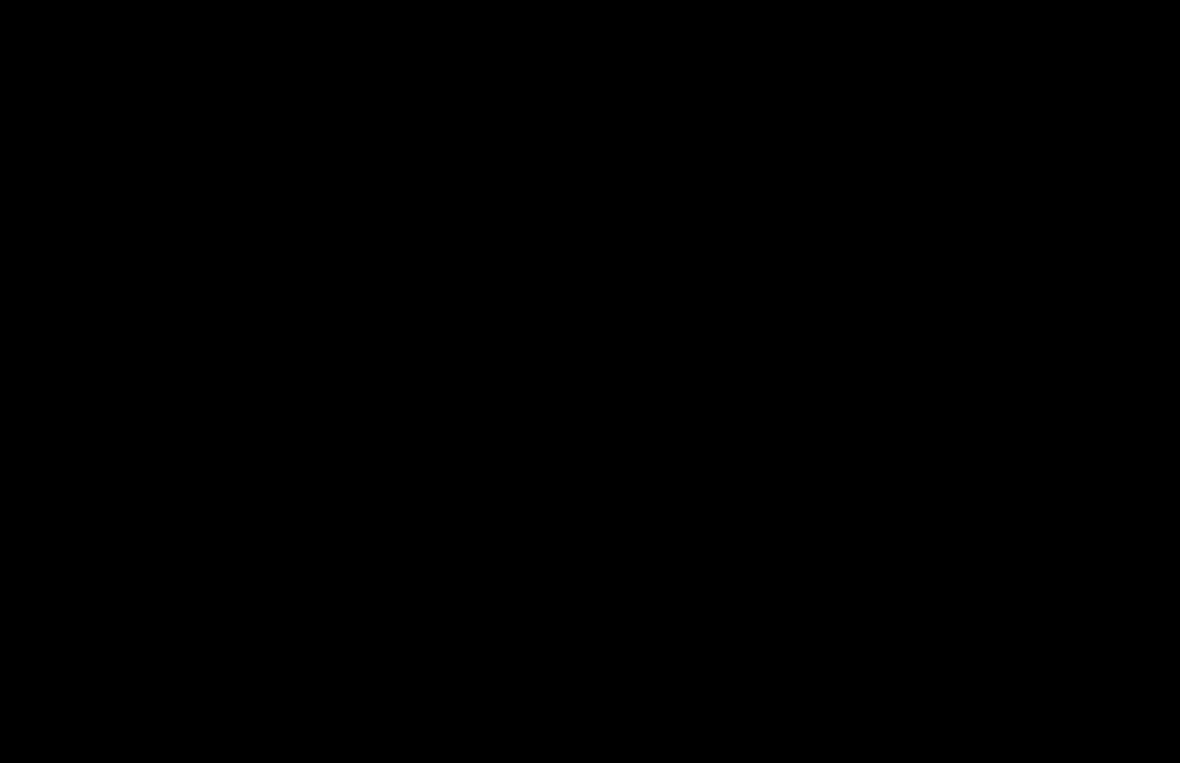 click on ".fp-color-play{opacity:0.65;}.rect{fill:#fff;}" 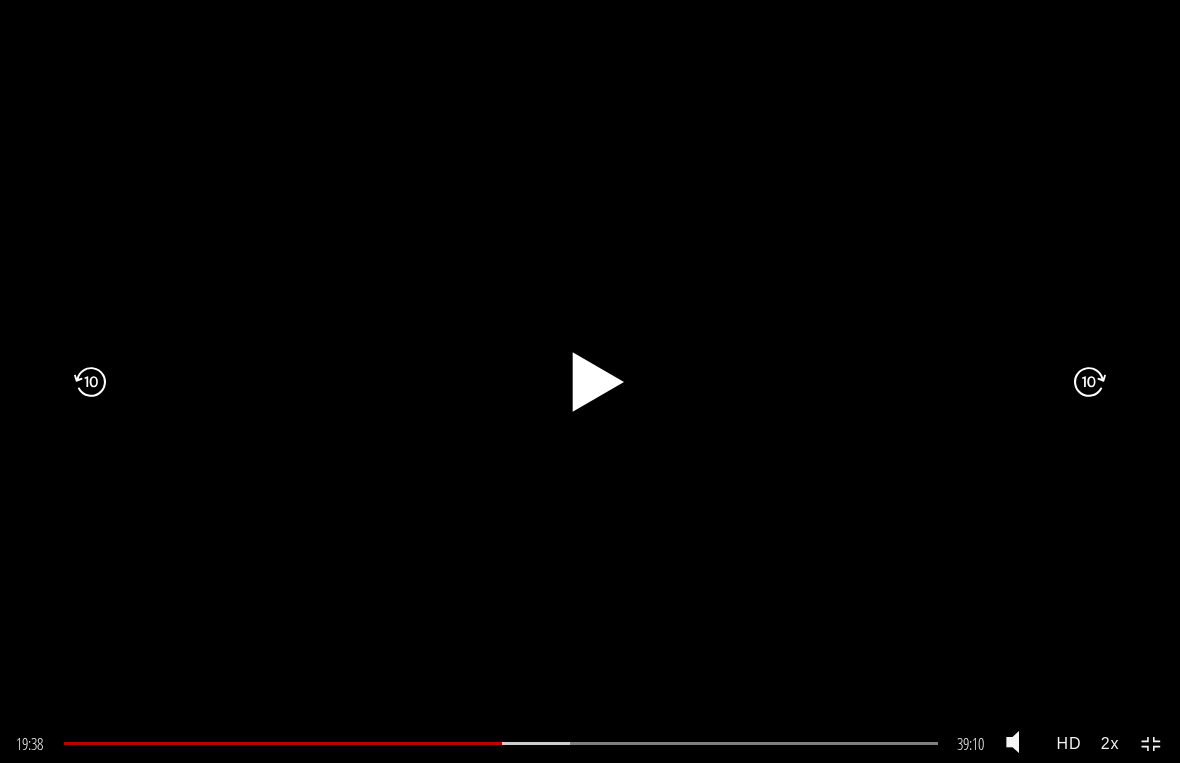 click on ".fp-color-play{opacity:0.65;}.rect{fill:#fff;}" 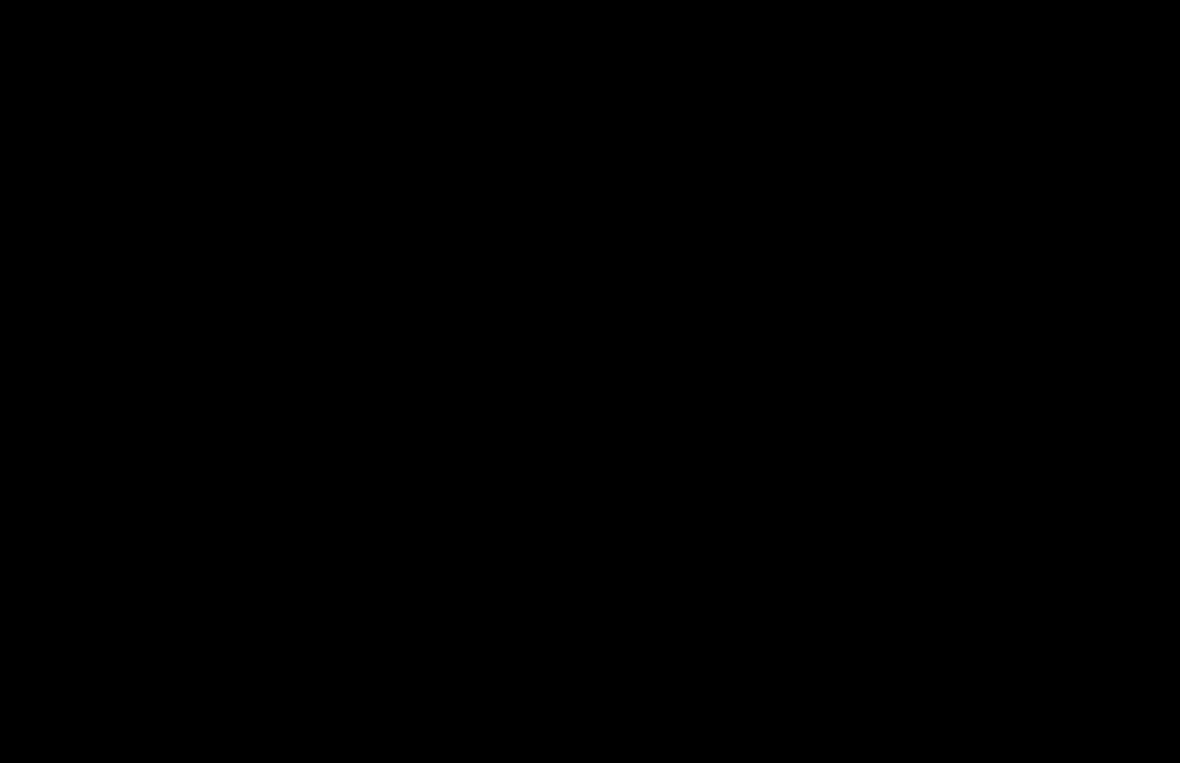 click on ".fp-color-play{opacity:0.65;}.rect{fill:#fff;}" 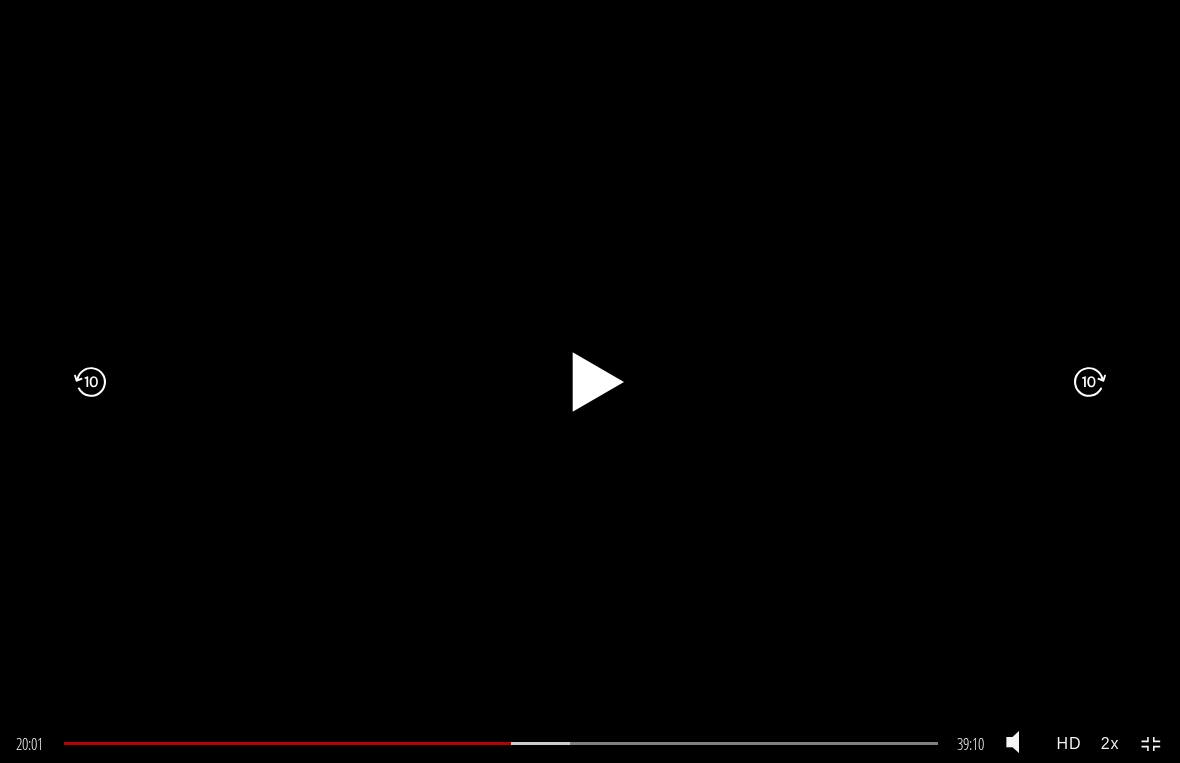 click on ".fp-color-play{opacity:0.65;}.rect{fill:#fff;}" 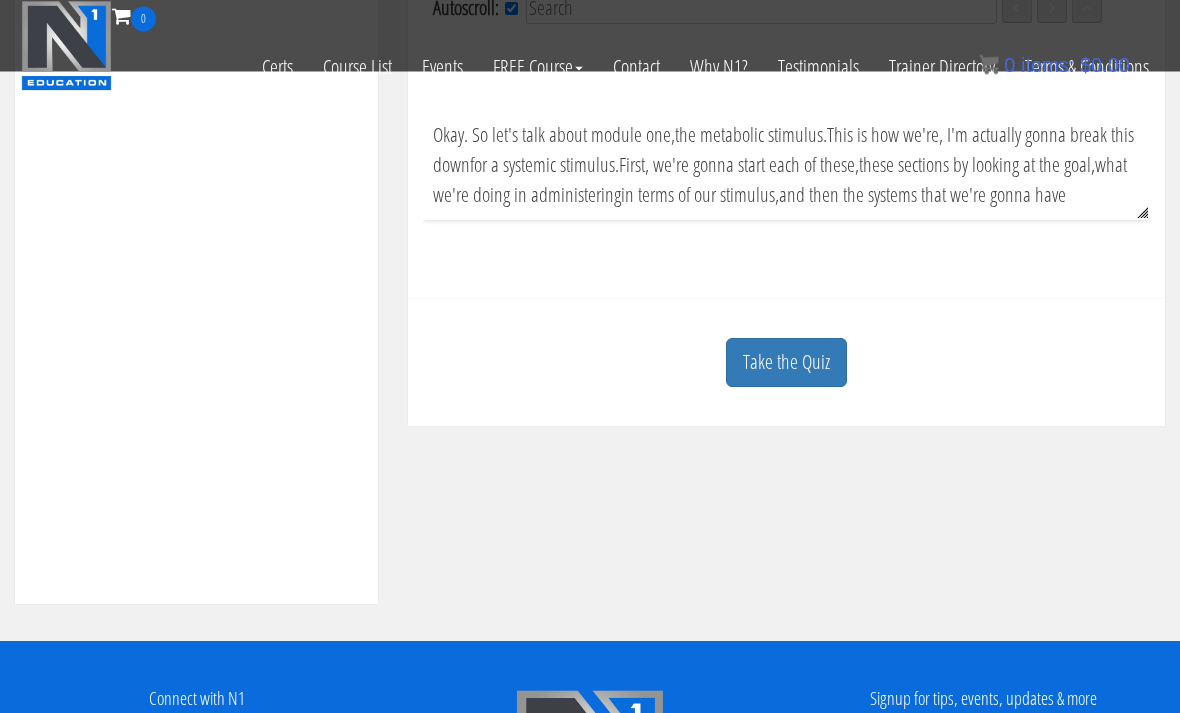 scroll, scrollTop: 710, scrollLeft: 0, axis: vertical 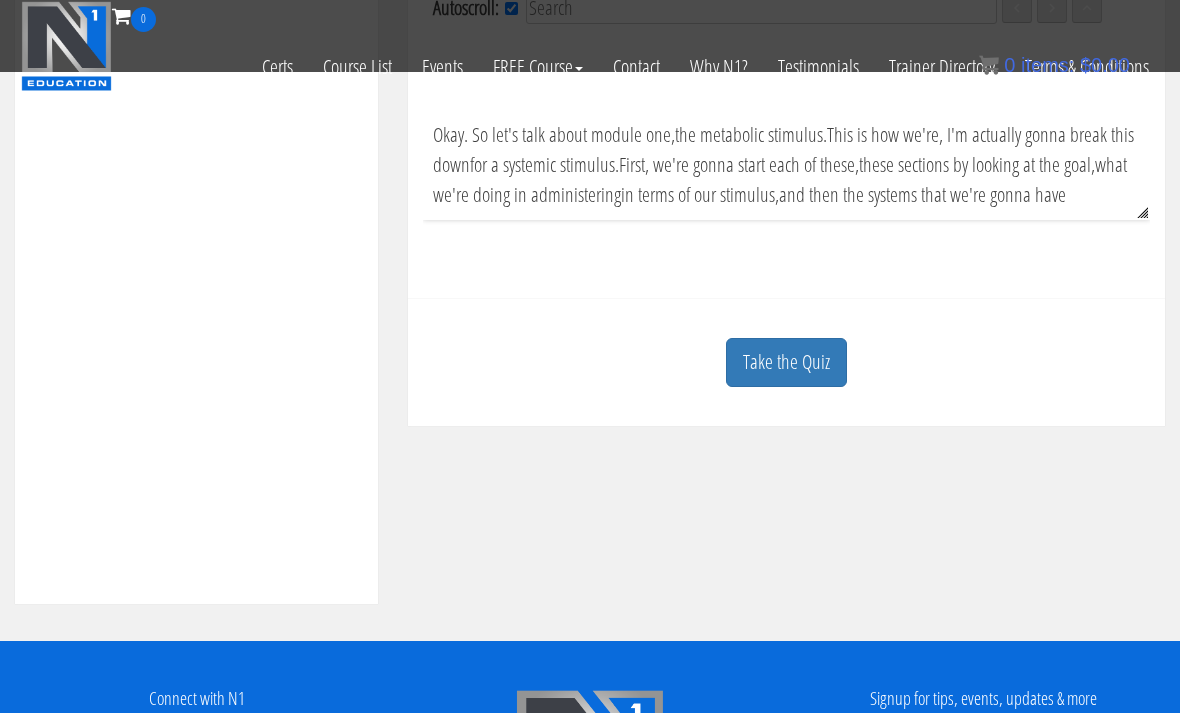 click on "Take the Quiz" at bounding box center [786, 362] 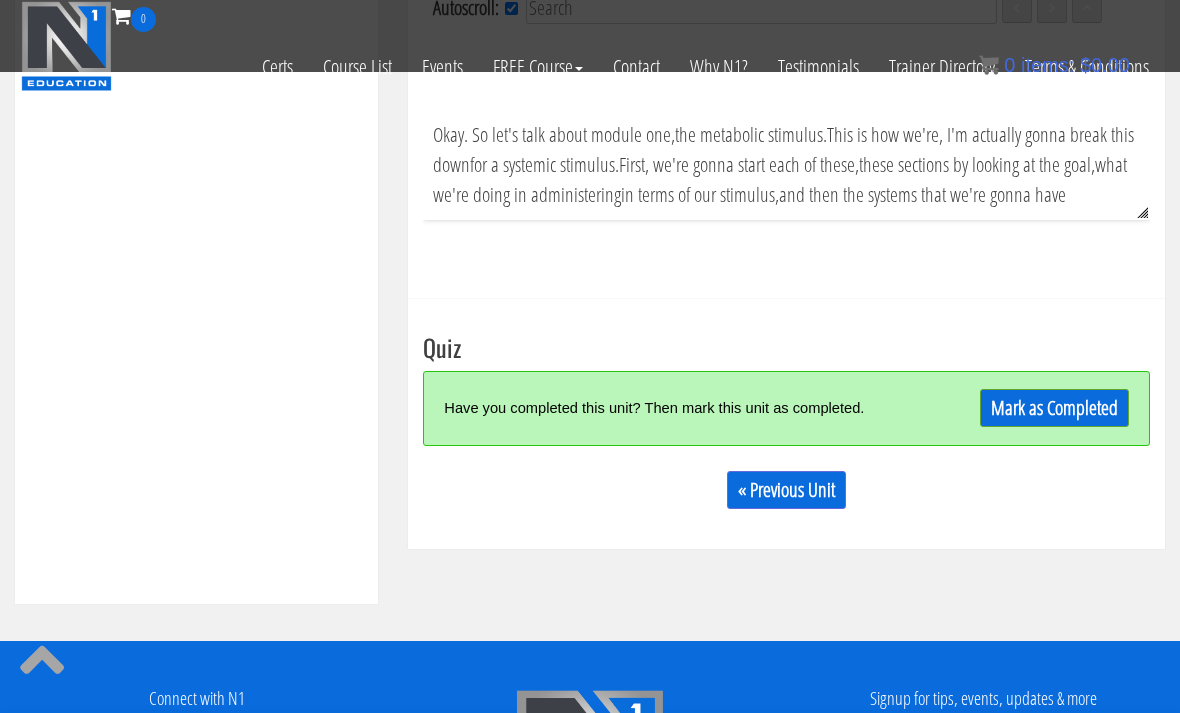 click on "Mark as Completed" at bounding box center (1054, 408) 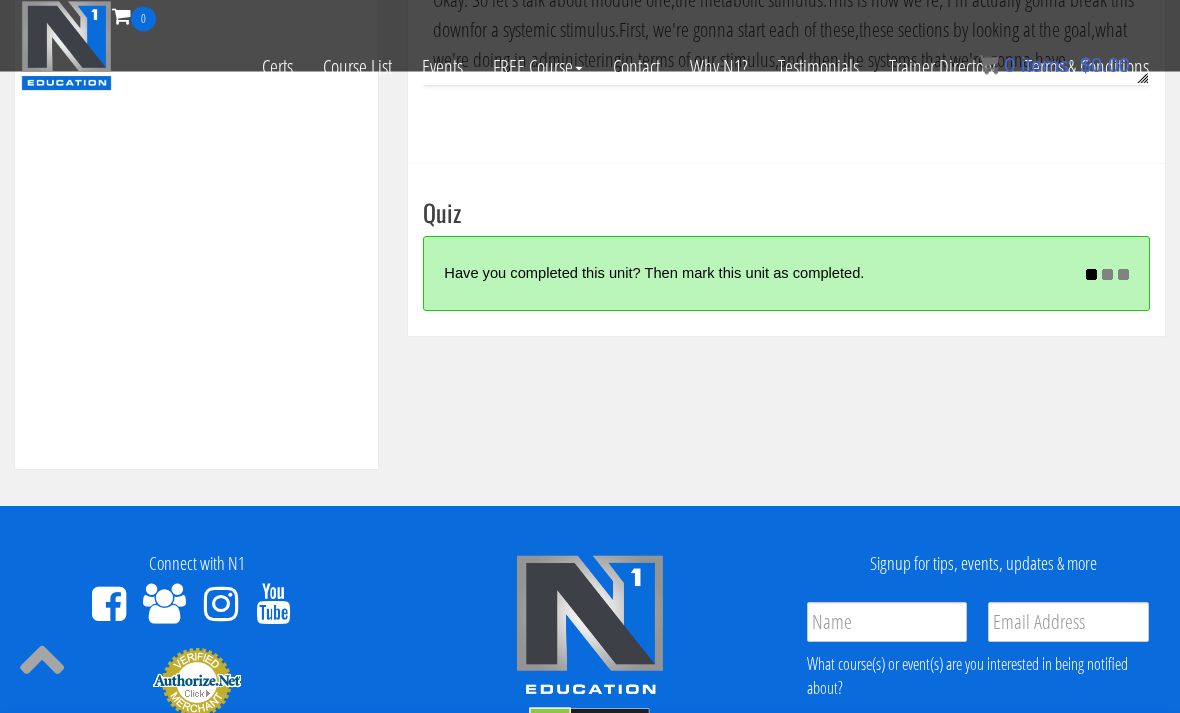 scroll, scrollTop: 845, scrollLeft: 0, axis: vertical 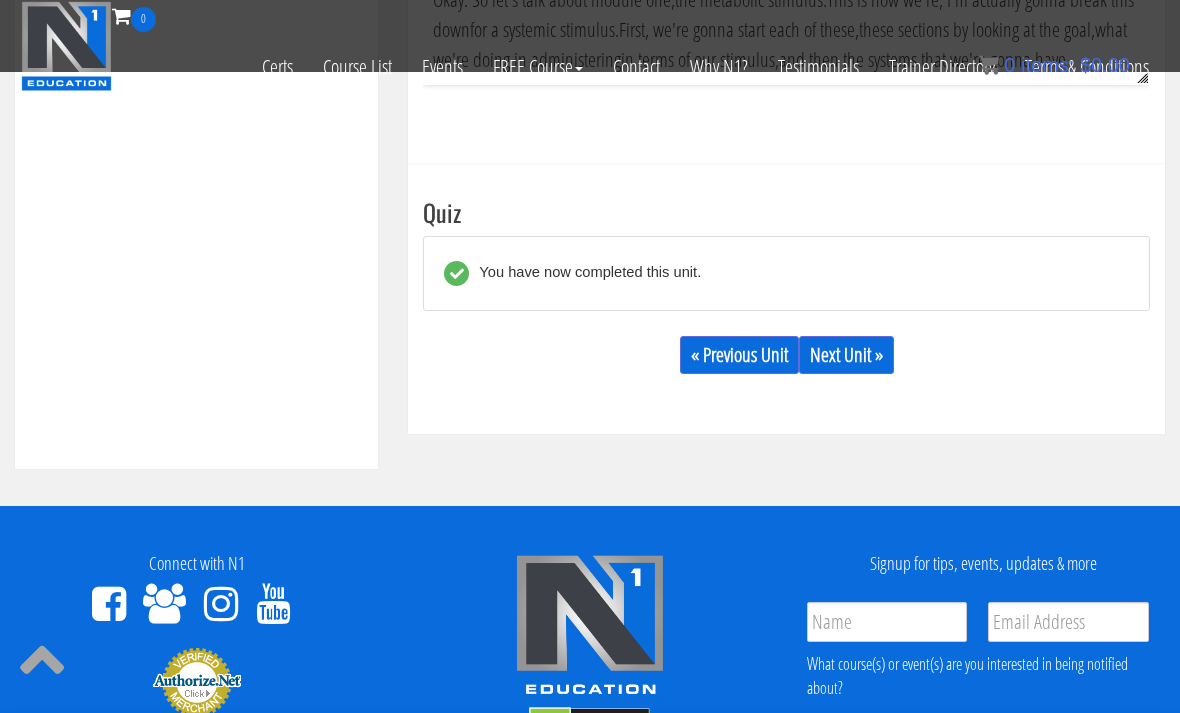 click on "Next Unit »" at bounding box center (846, 355) 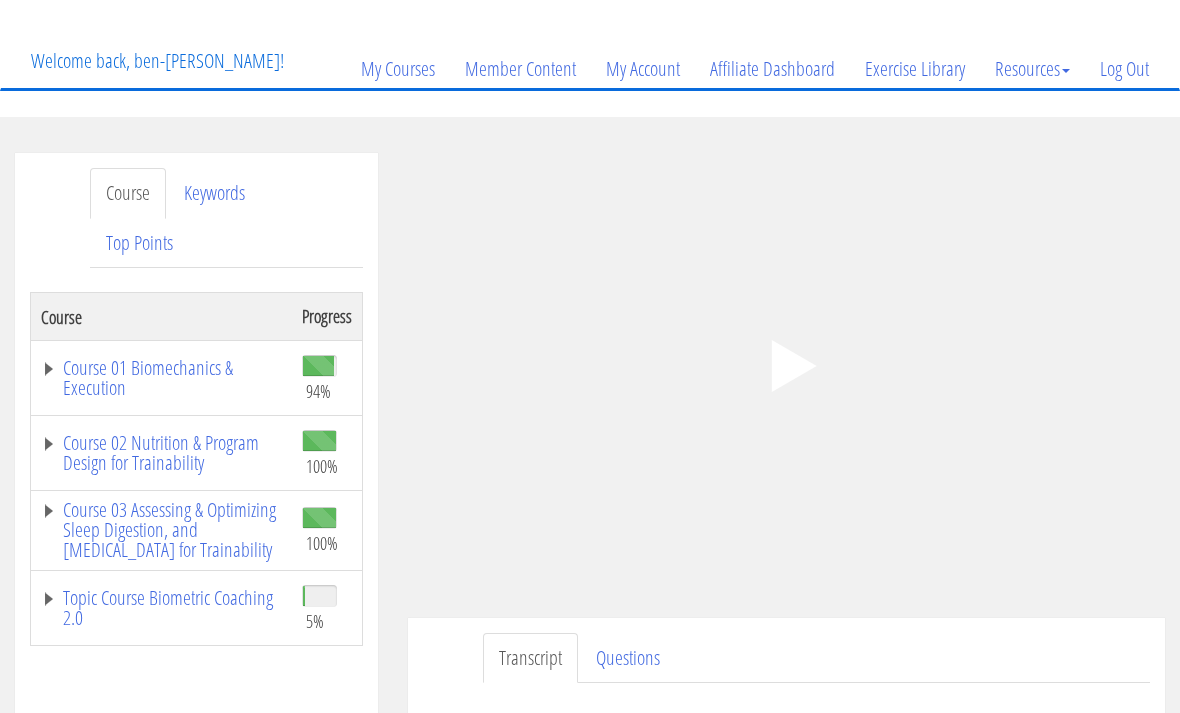scroll, scrollTop: 111, scrollLeft: 0, axis: vertical 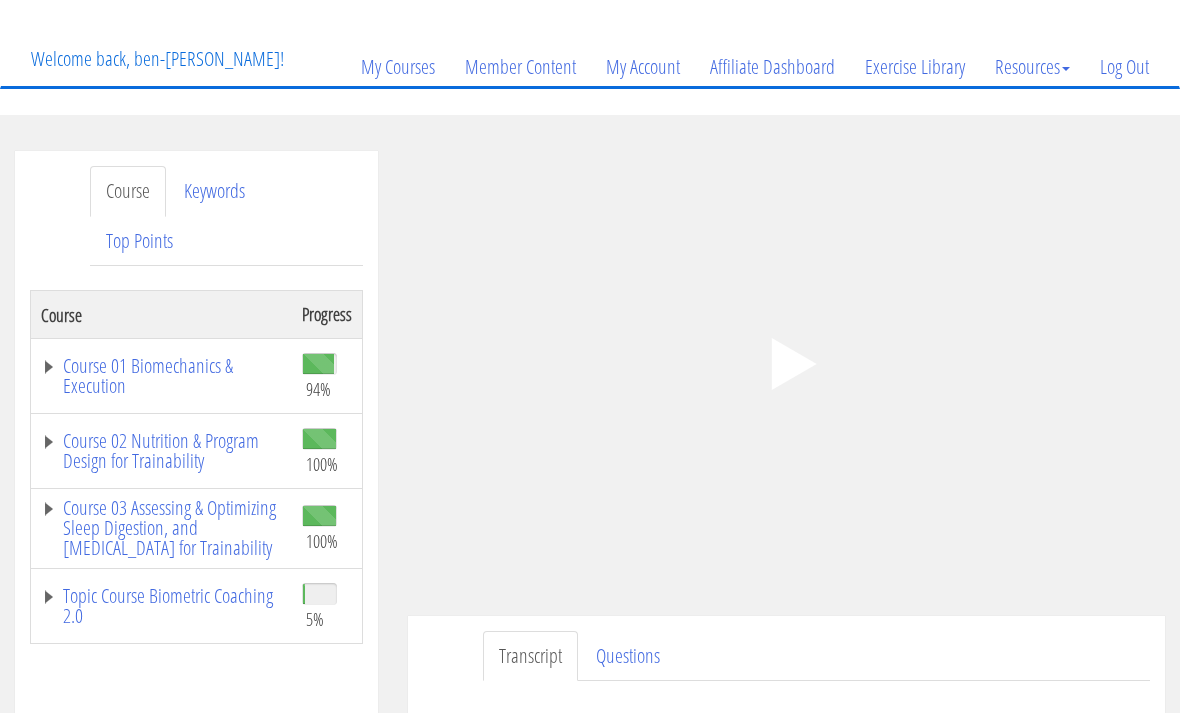 click 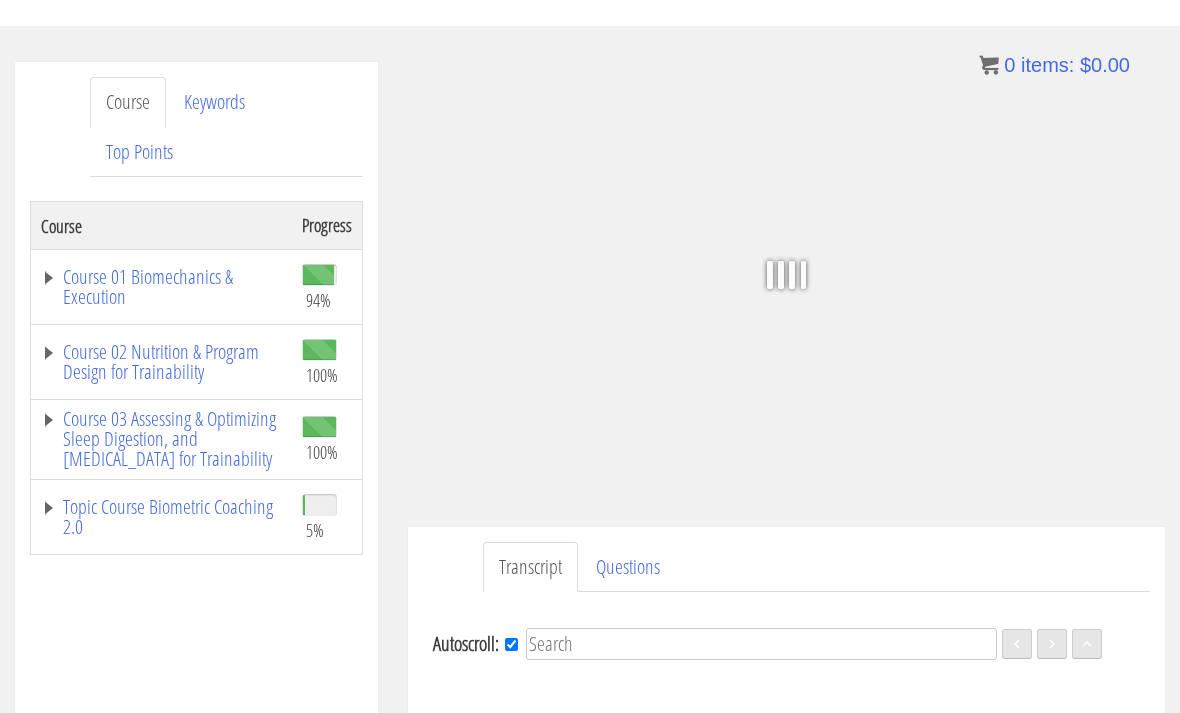 scroll, scrollTop: 202, scrollLeft: 0, axis: vertical 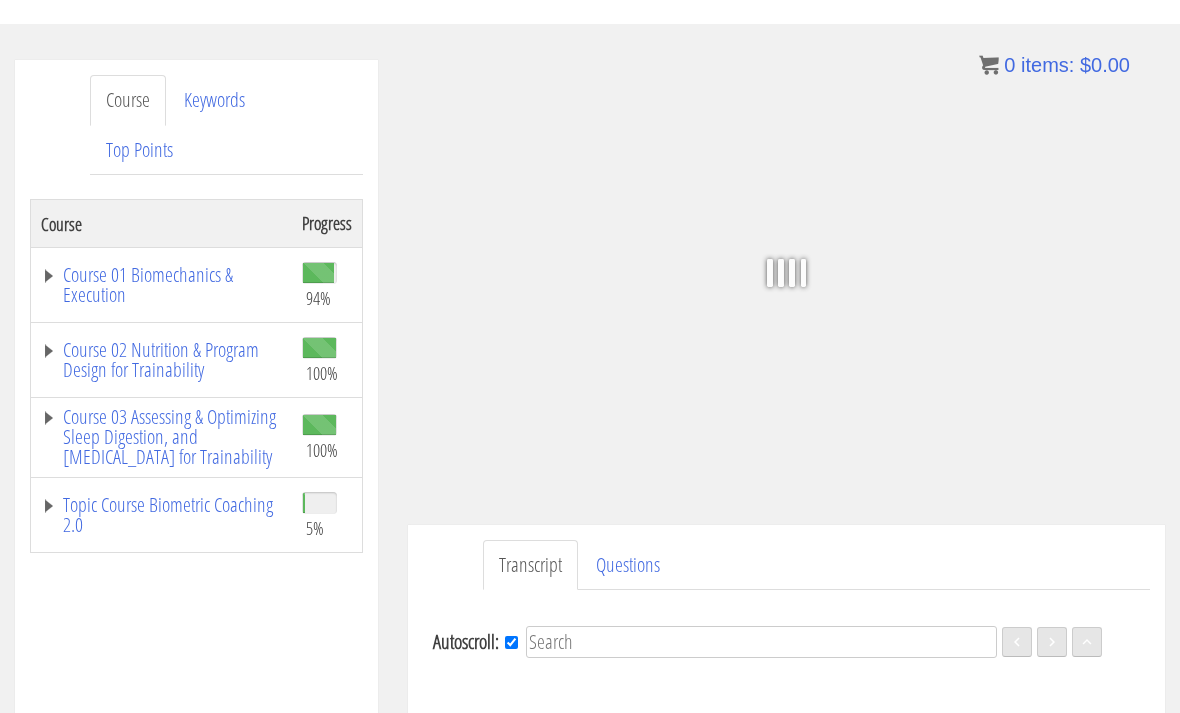 click on "Topic Course Biometric Coaching 2.0" at bounding box center [161, 515] 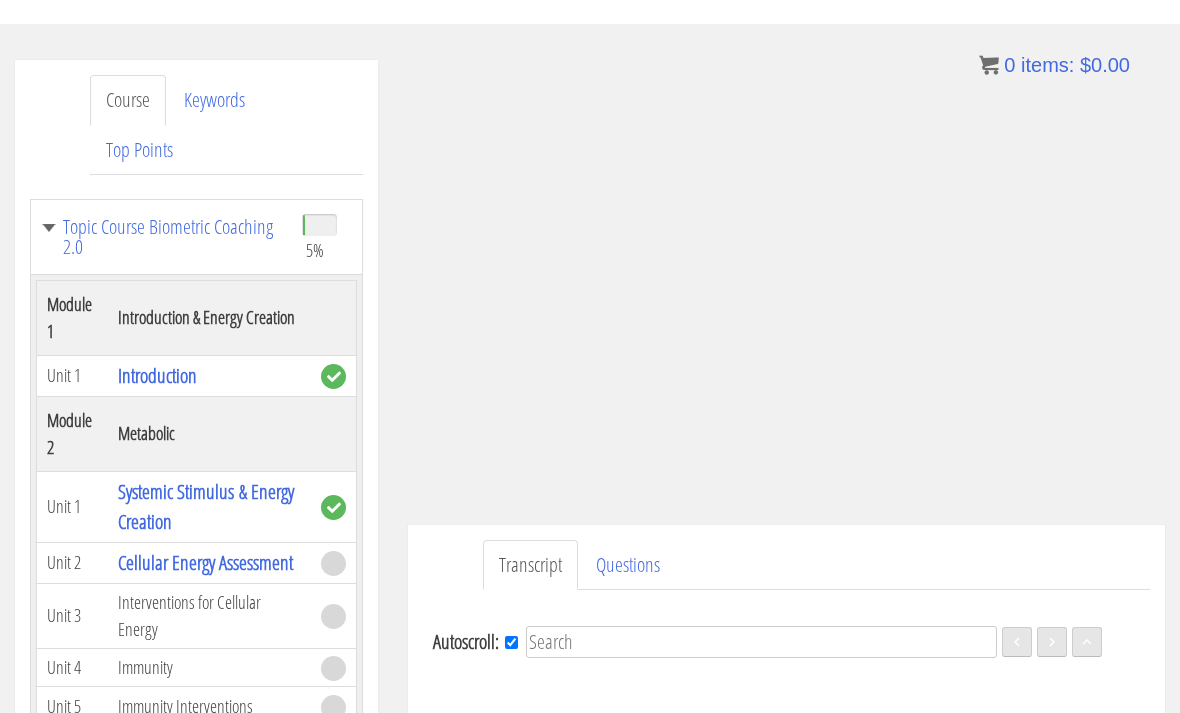 scroll, scrollTop: 279, scrollLeft: 0, axis: vertical 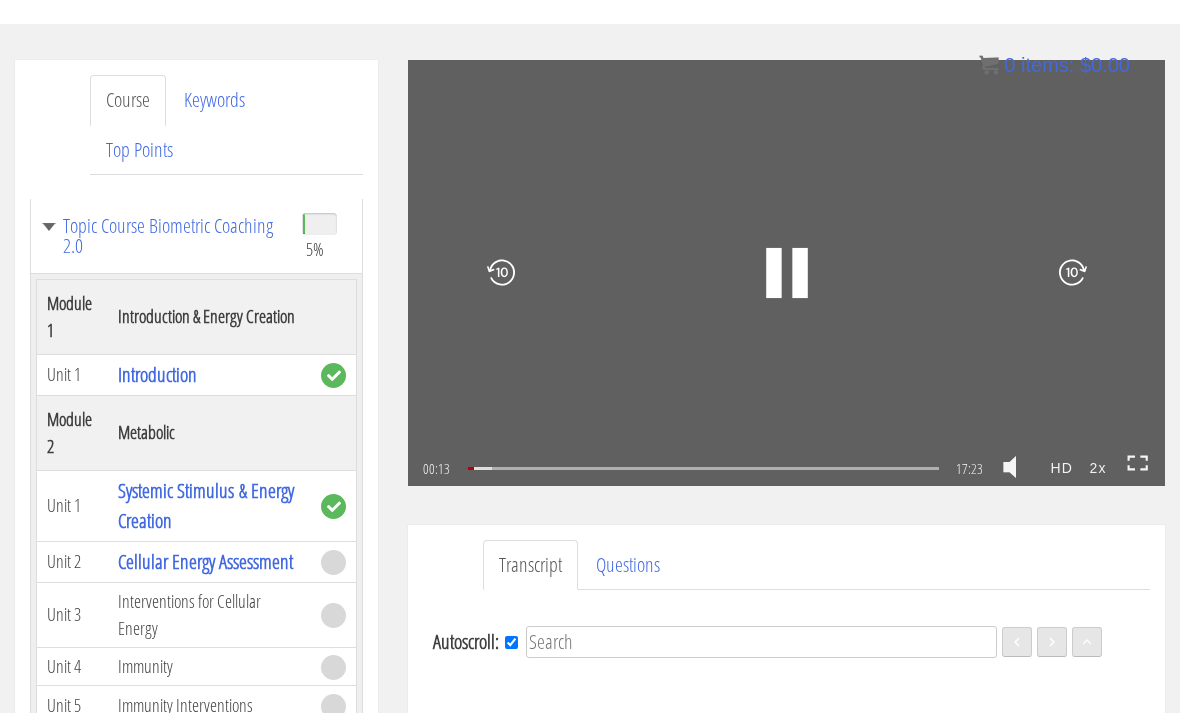 click 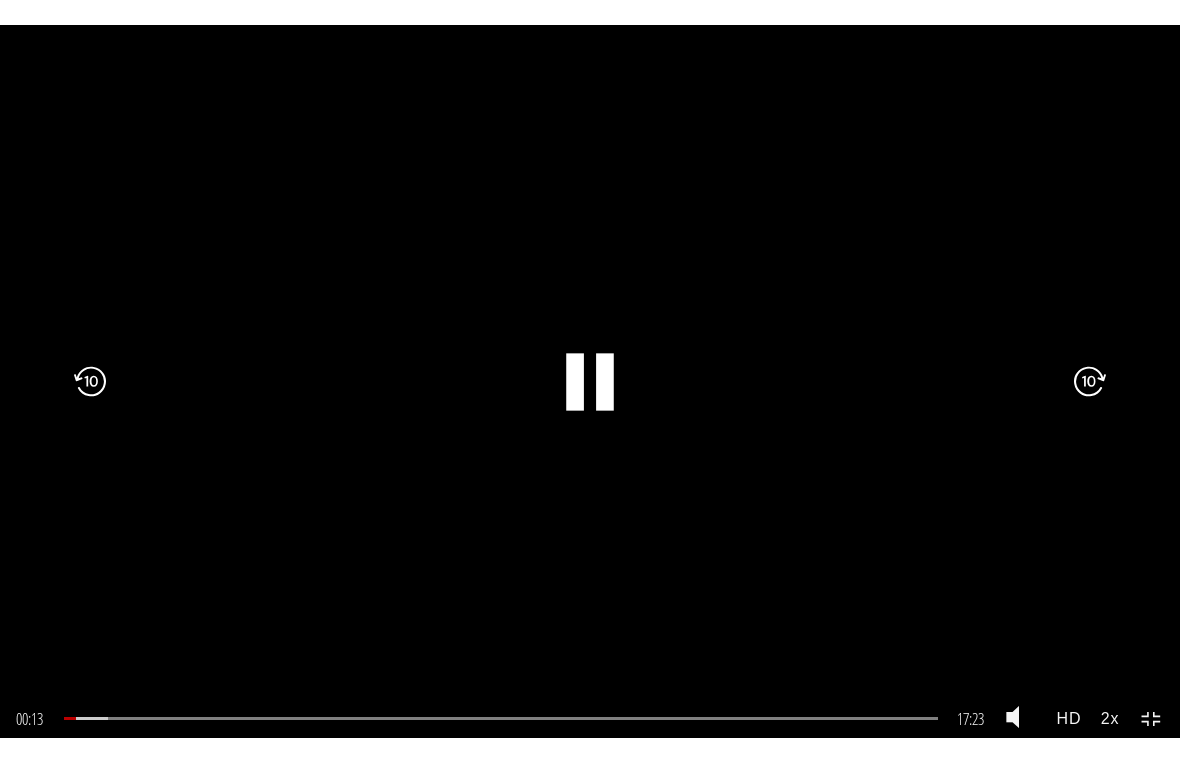 scroll, scrollTop: 24, scrollLeft: 0, axis: vertical 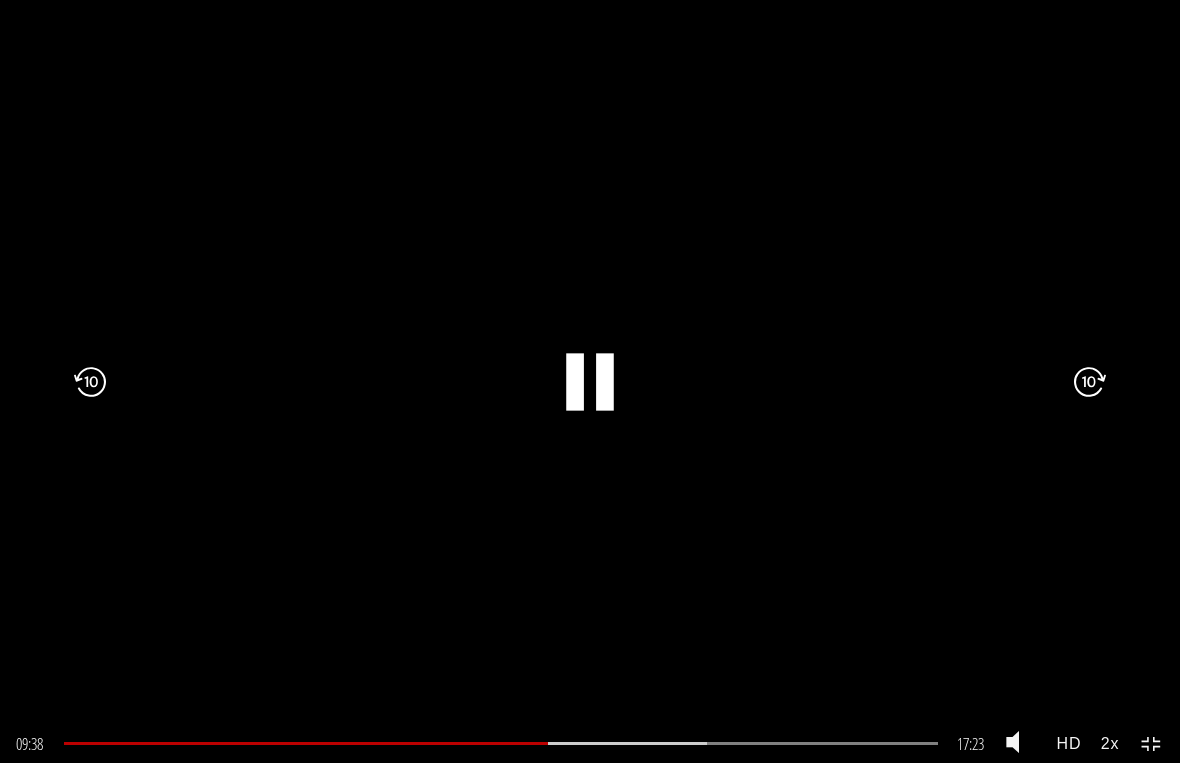 click on ".fp-color-play{opacity:0.65;}.rect{fill:#fff;}" 